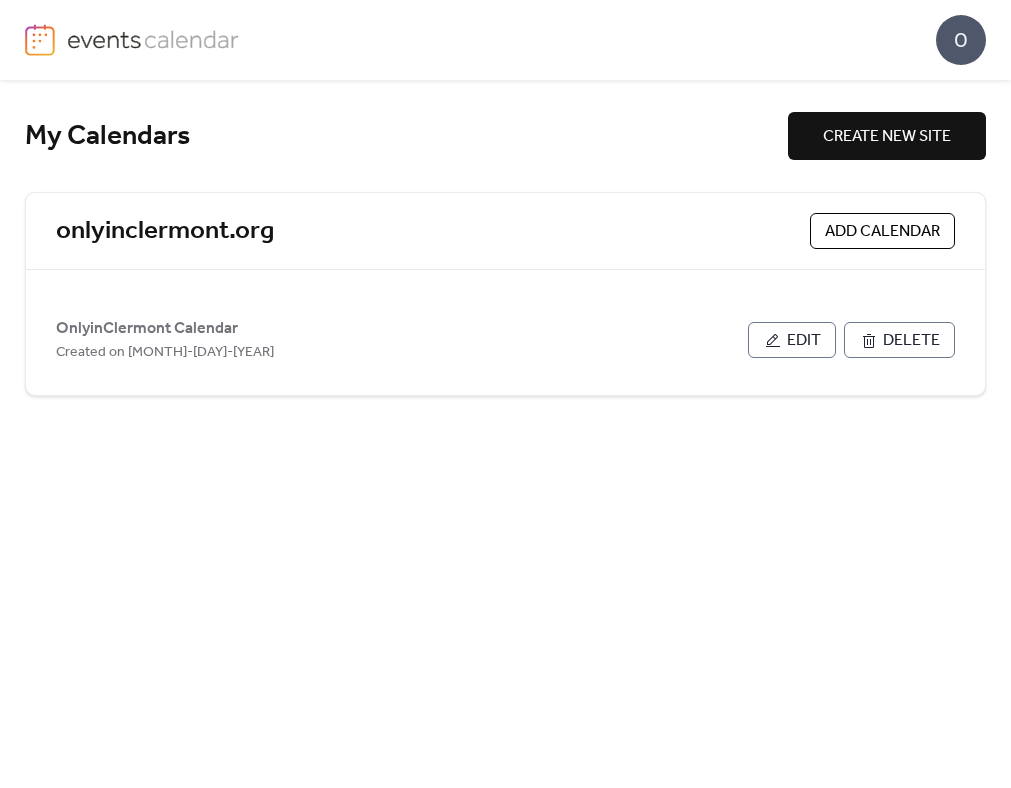 scroll, scrollTop: 0, scrollLeft: 0, axis: both 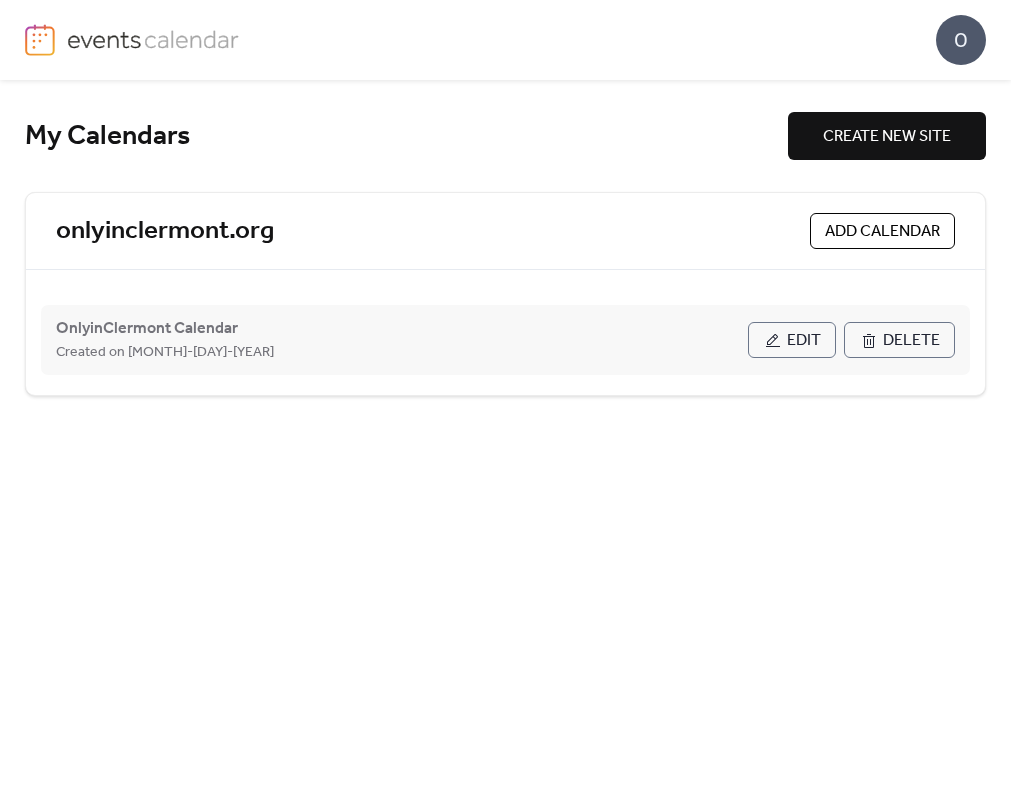 click on "Edit" at bounding box center (792, 340) 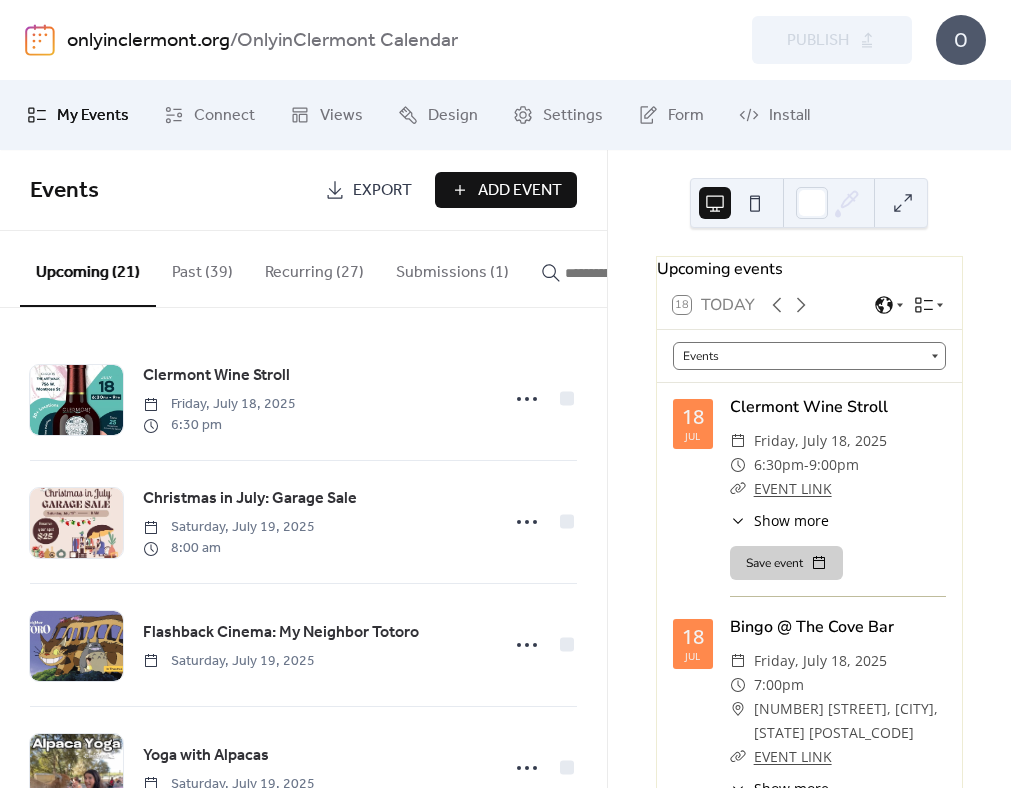 click on "Add Event" at bounding box center [520, 191] 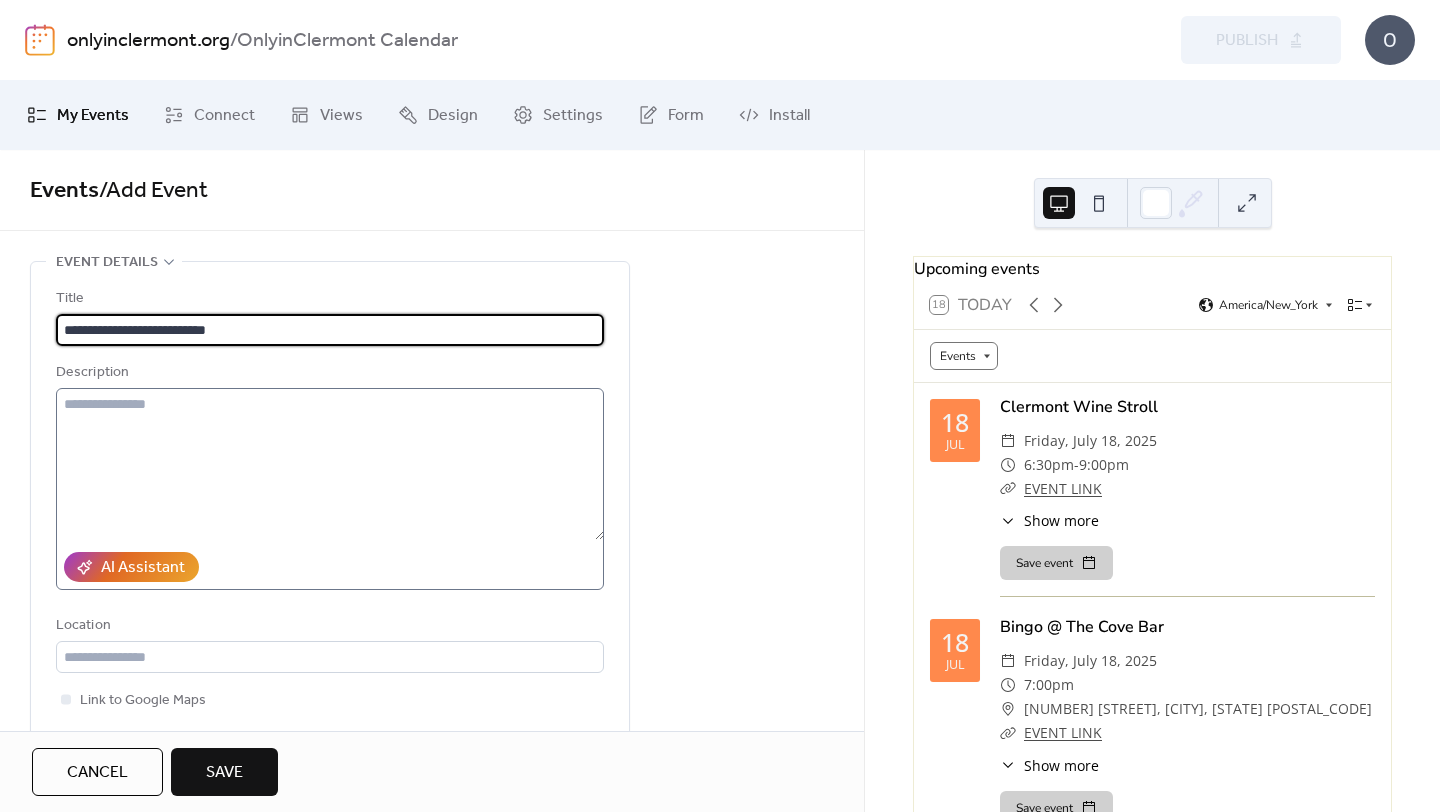 type on "**********" 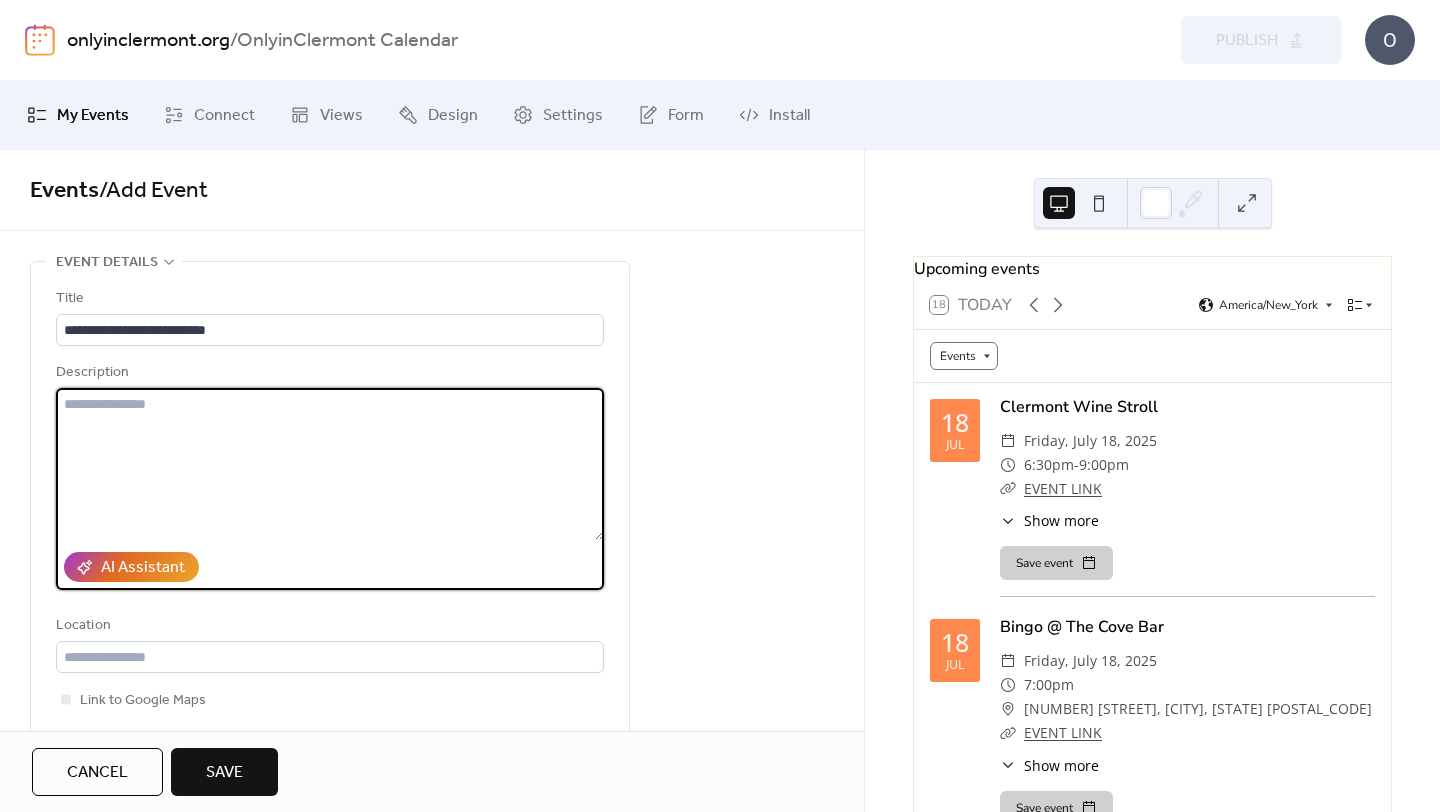 click at bounding box center (330, 464) 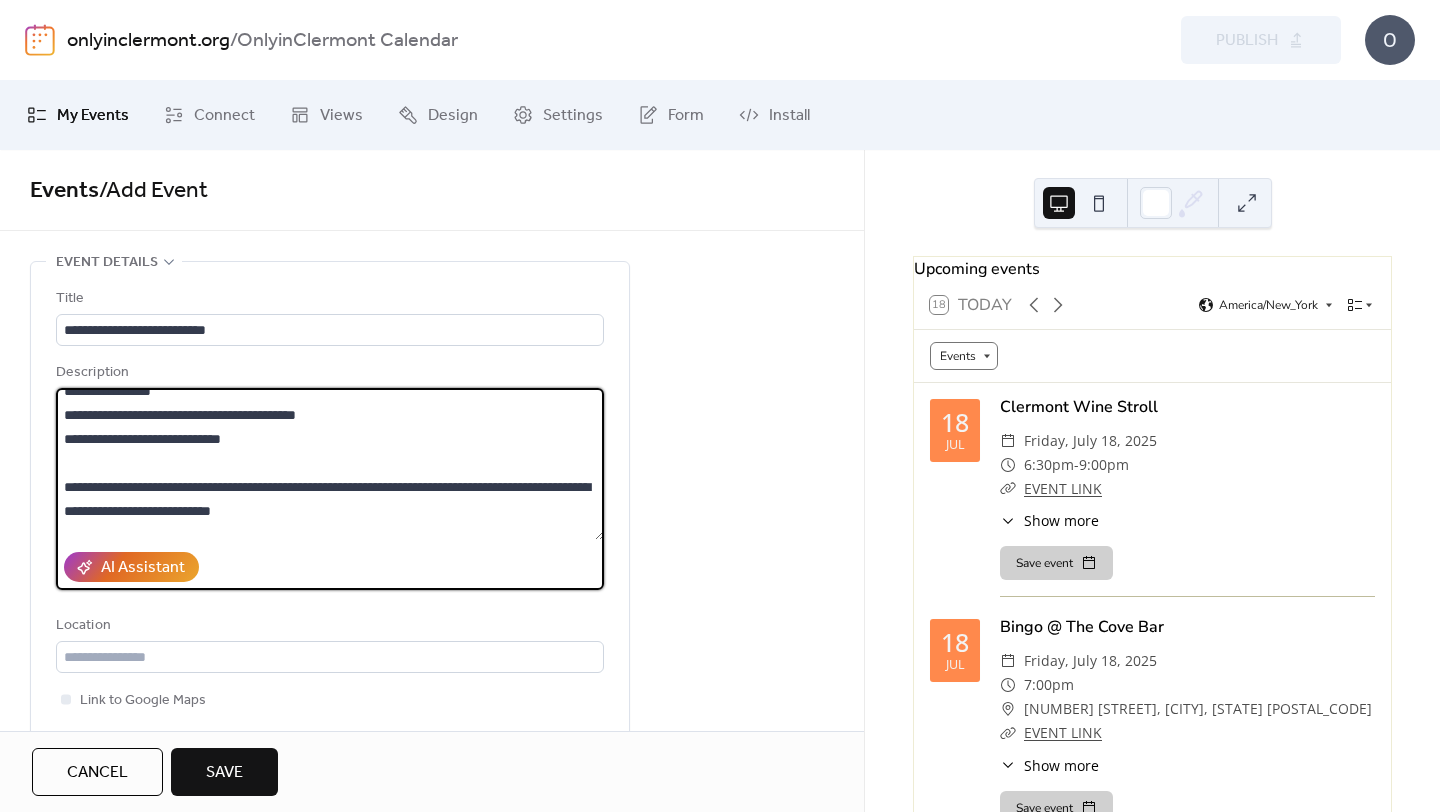 scroll, scrollTop: 83, scrollLeft: 0, axis: vertical 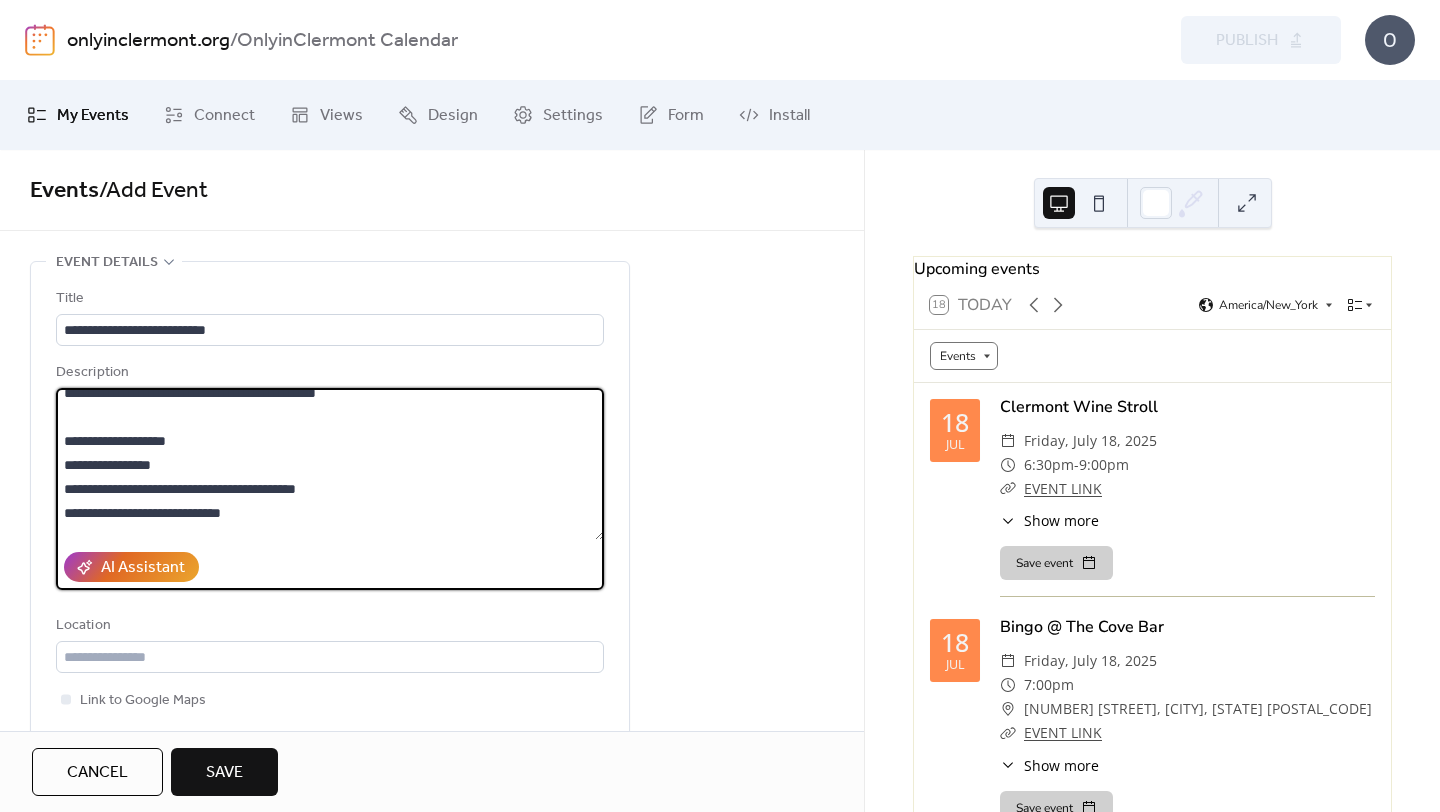 drag, startPoint x: 305, startPoint y: 508, endPoint x: 45, endPoint y: 414, distance: 276.4706 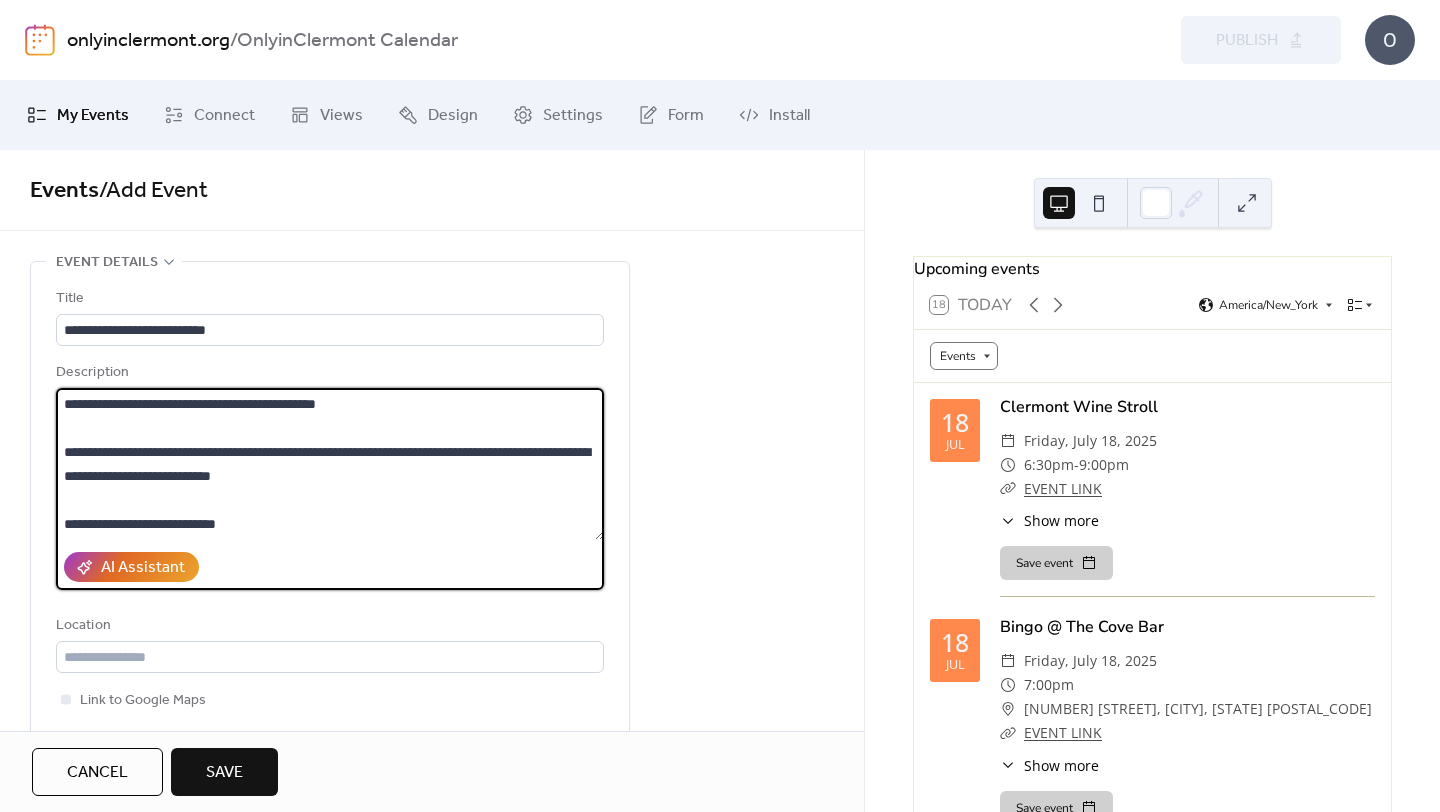 scroll, scrollTop: 0, scrollLeft: 0, axis: both 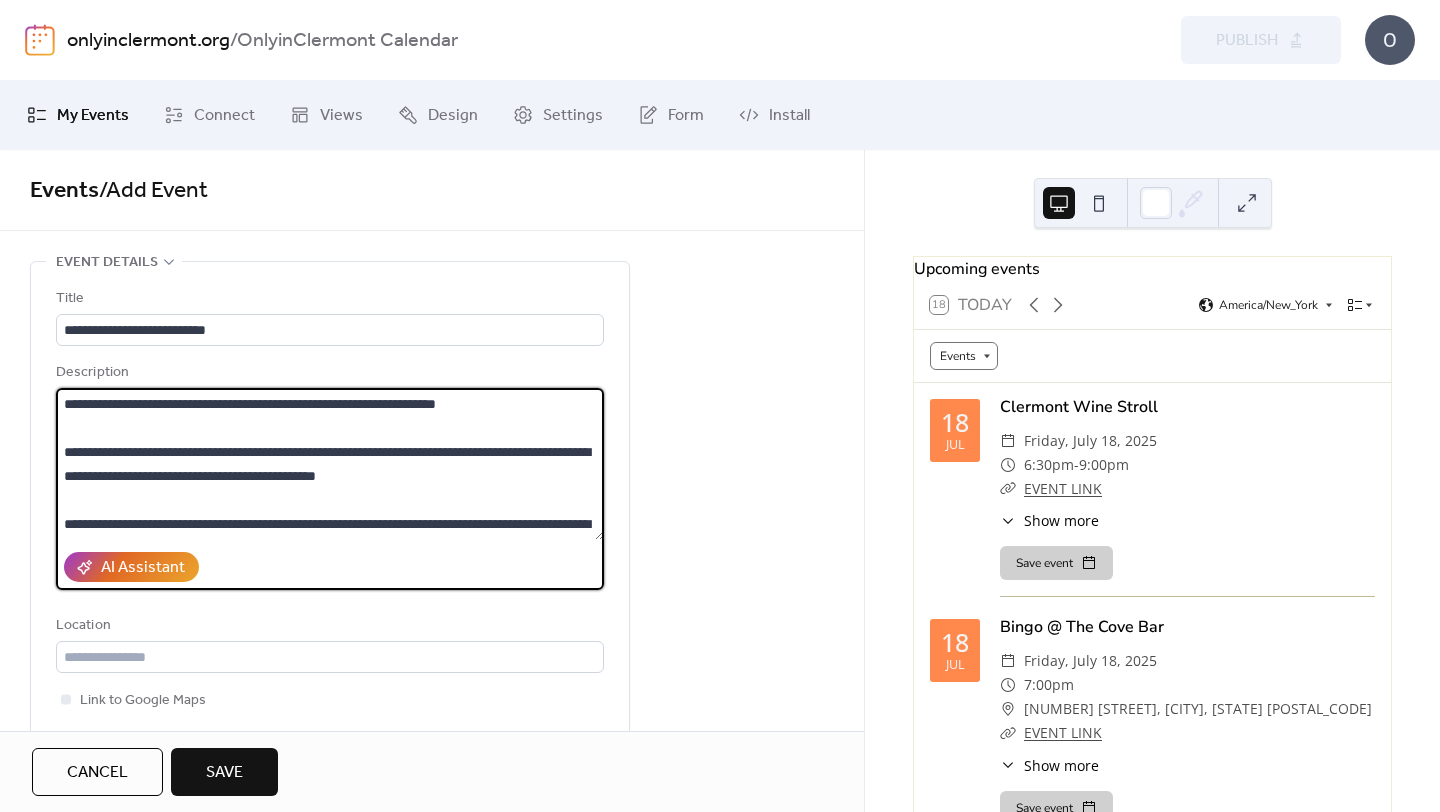 click on "**********" at bounding box center (330, 464) 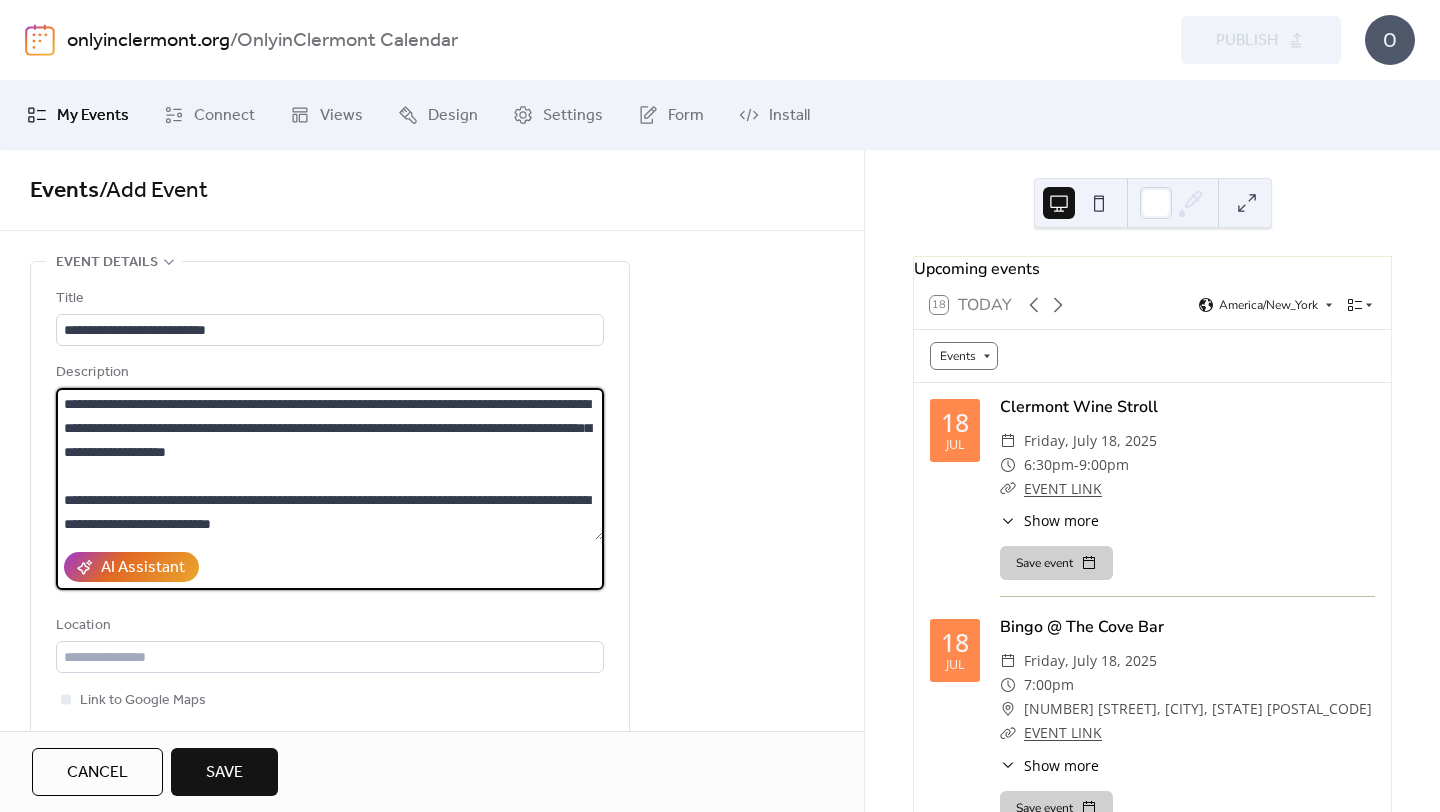 click on "**********" at bounding box center (330, 464) 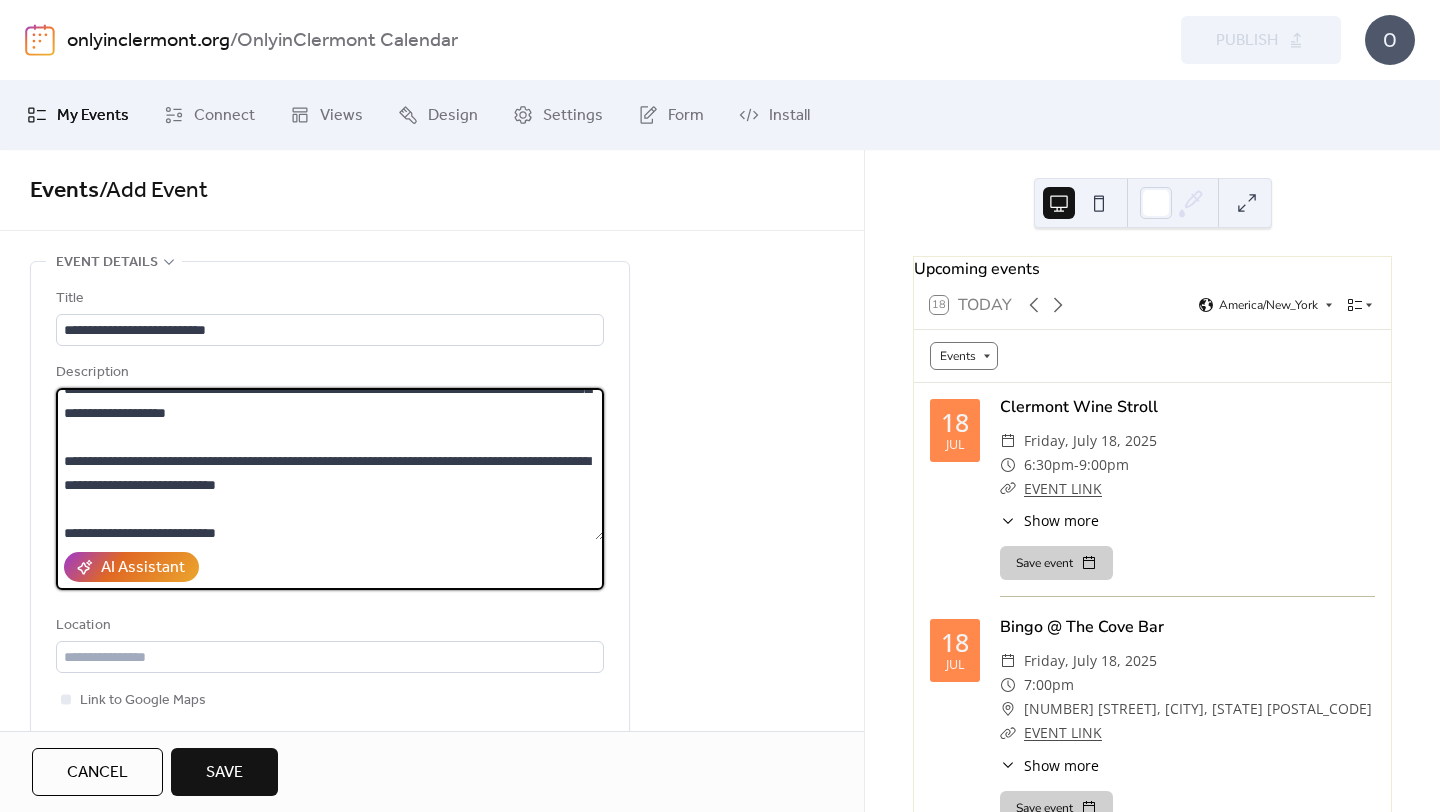 scroll, scrollTop: 48, scrollLeft: 0, axis: vertical 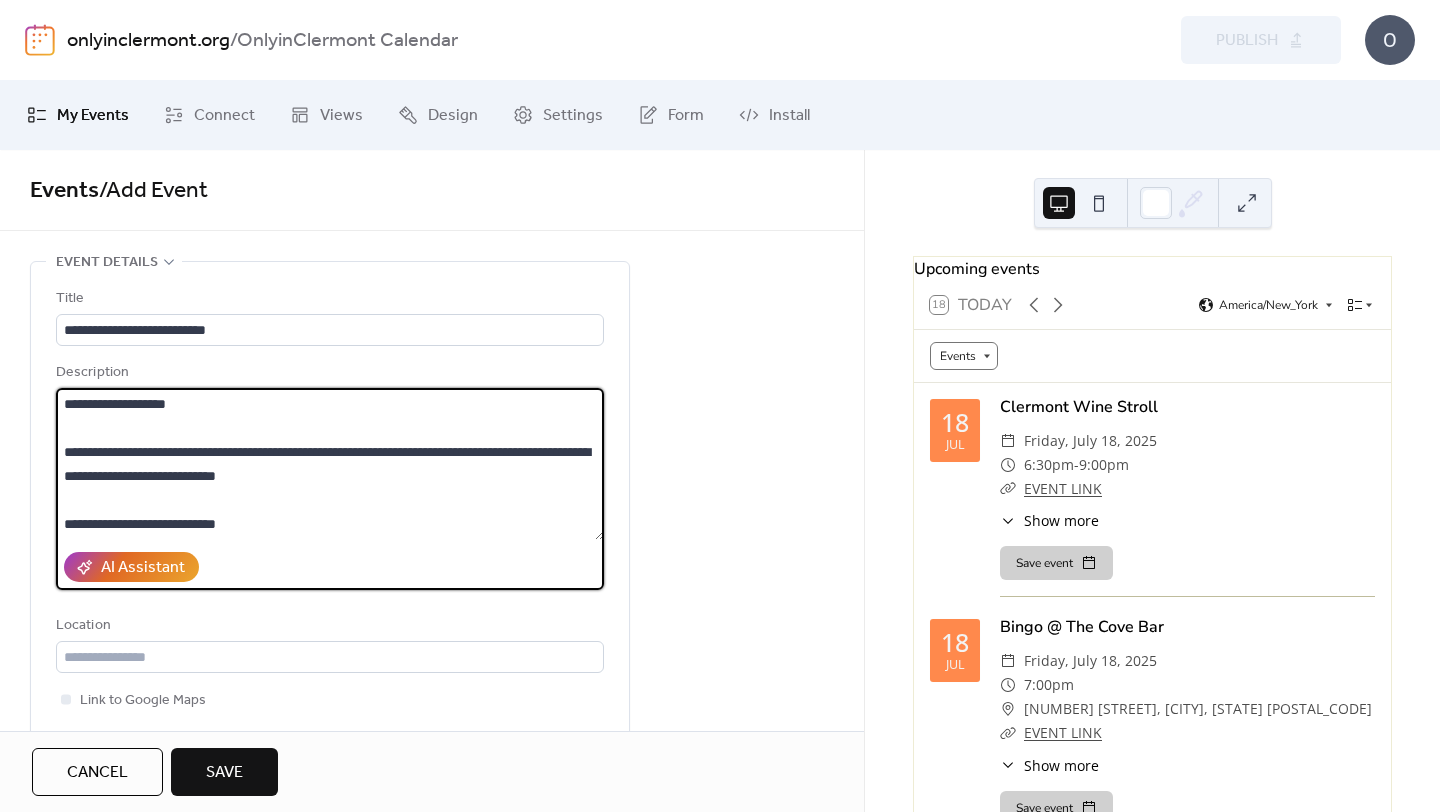 click on "**********" at bounding box center [330, 464] 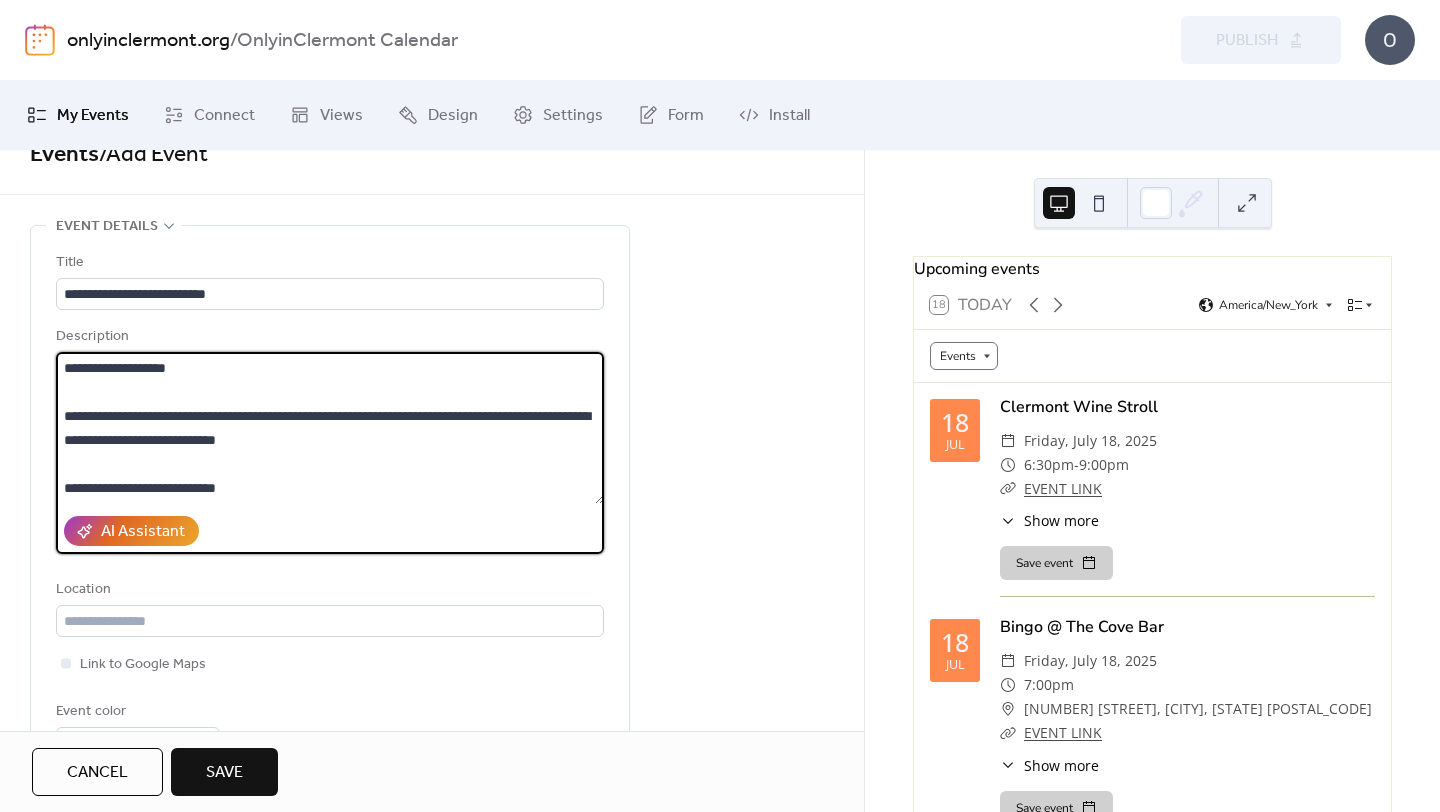 scroll, scrollTop: 42, scrollLeft: 0, axis: vertical 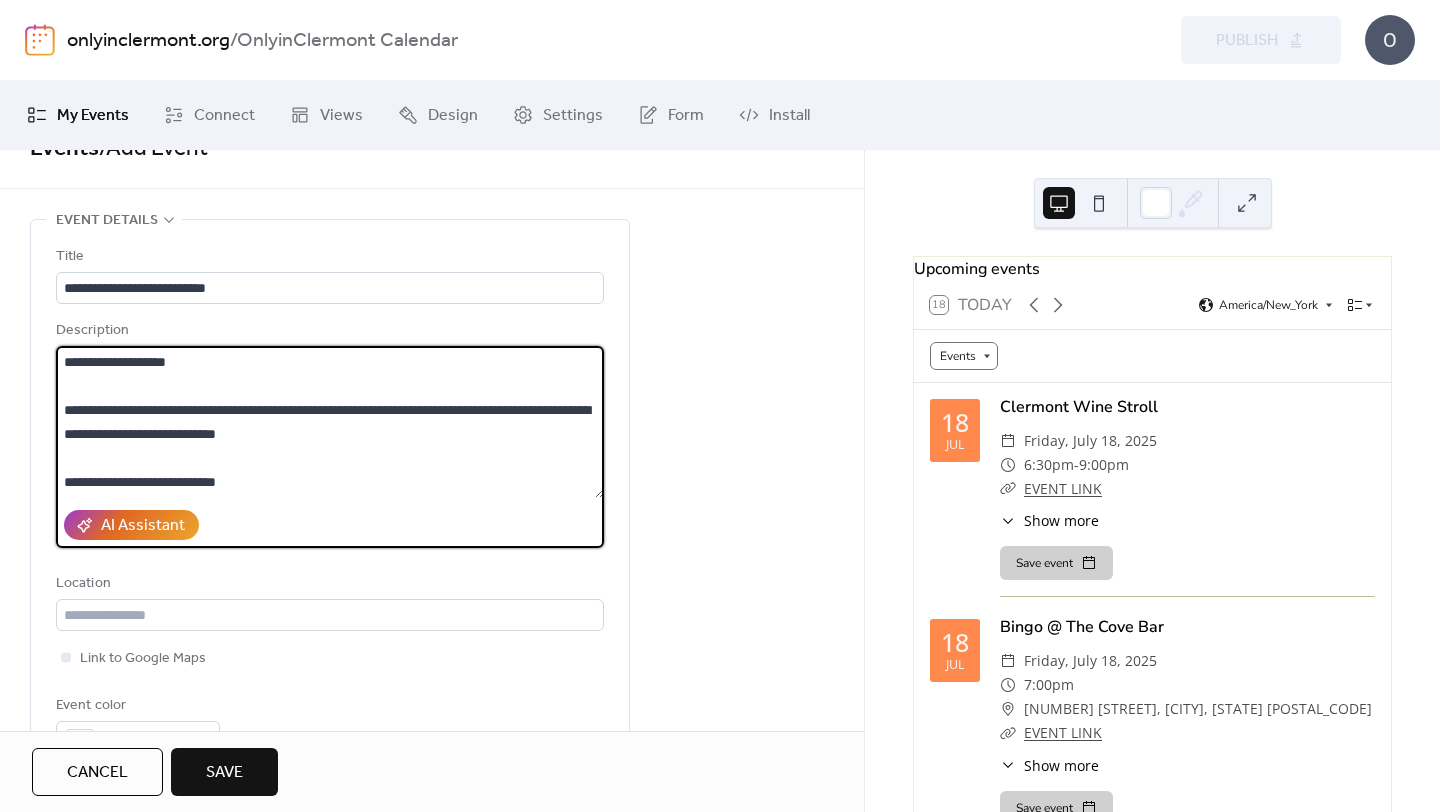 click on "**********" at bounding box center (330, 422) 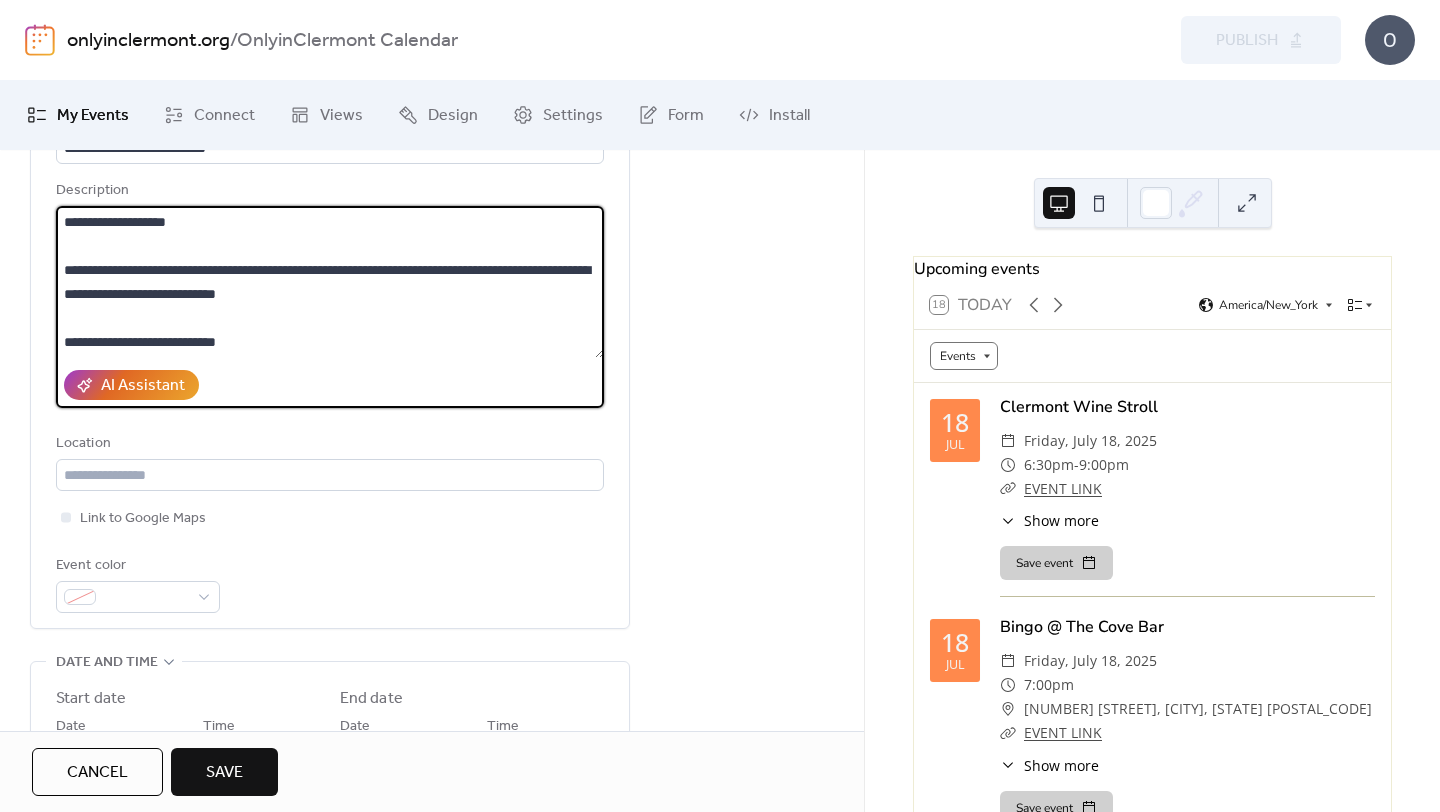 scroll, scrollTop: 183, scrollLeft: 0, axis: vertical 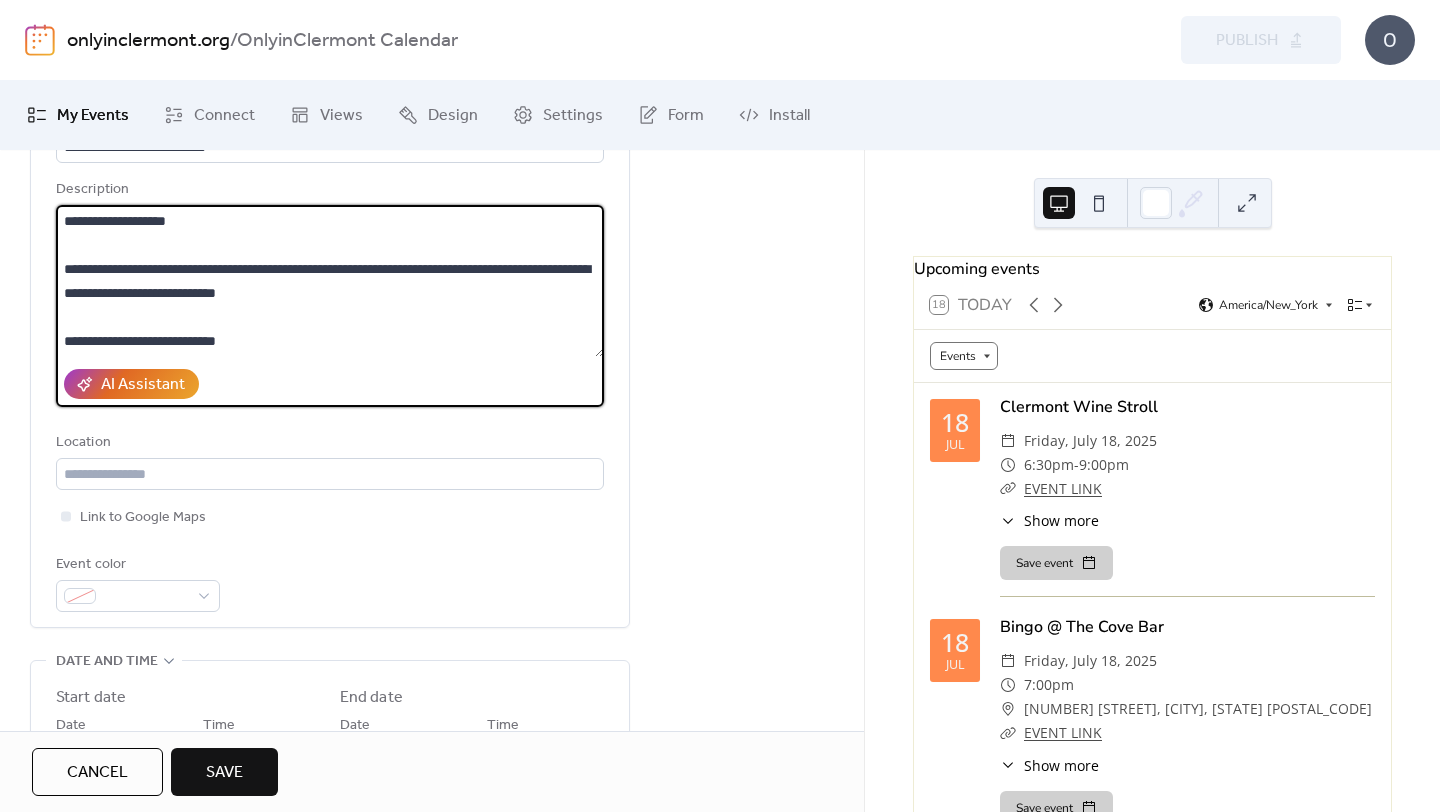 type on "**********" 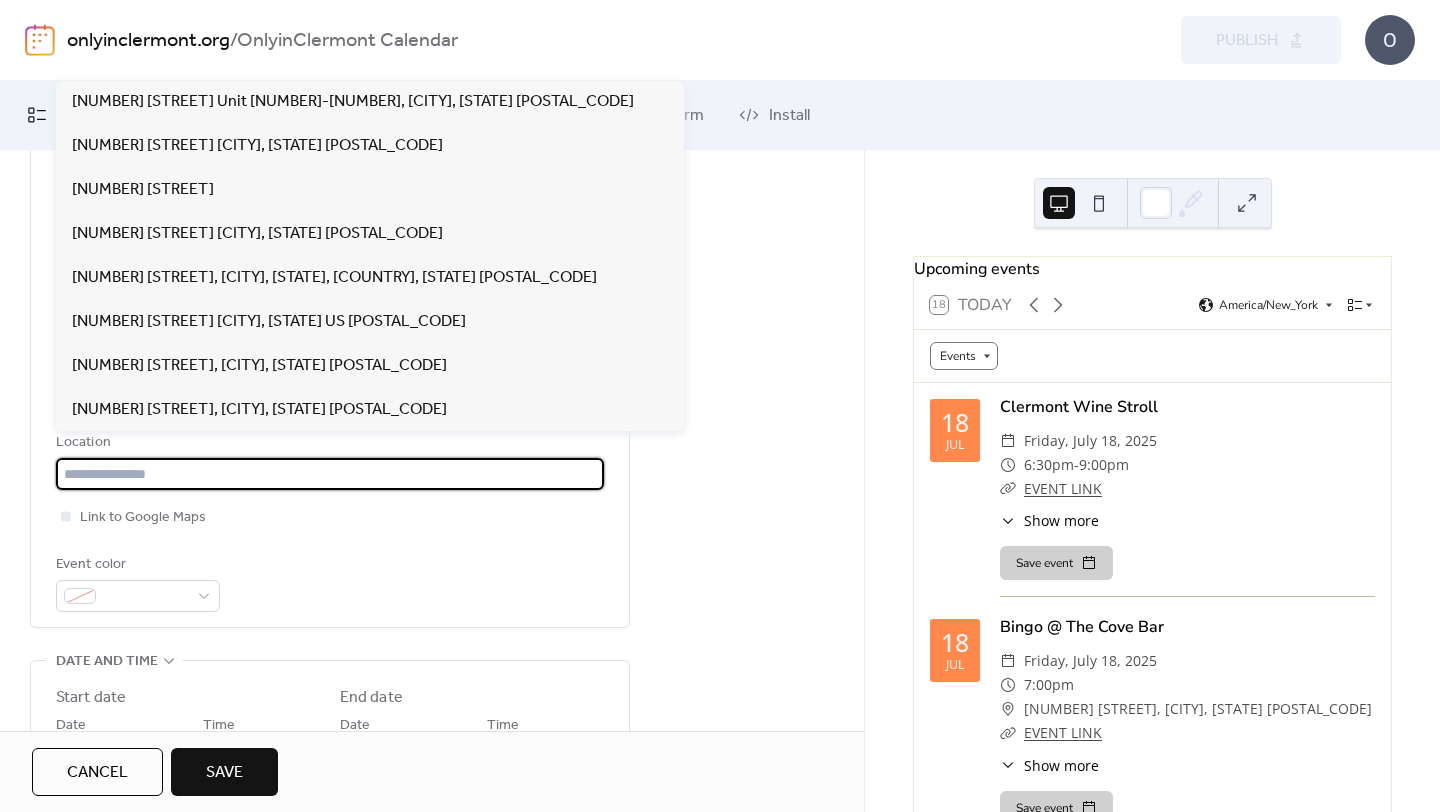 click at bounding box center [330, 474] 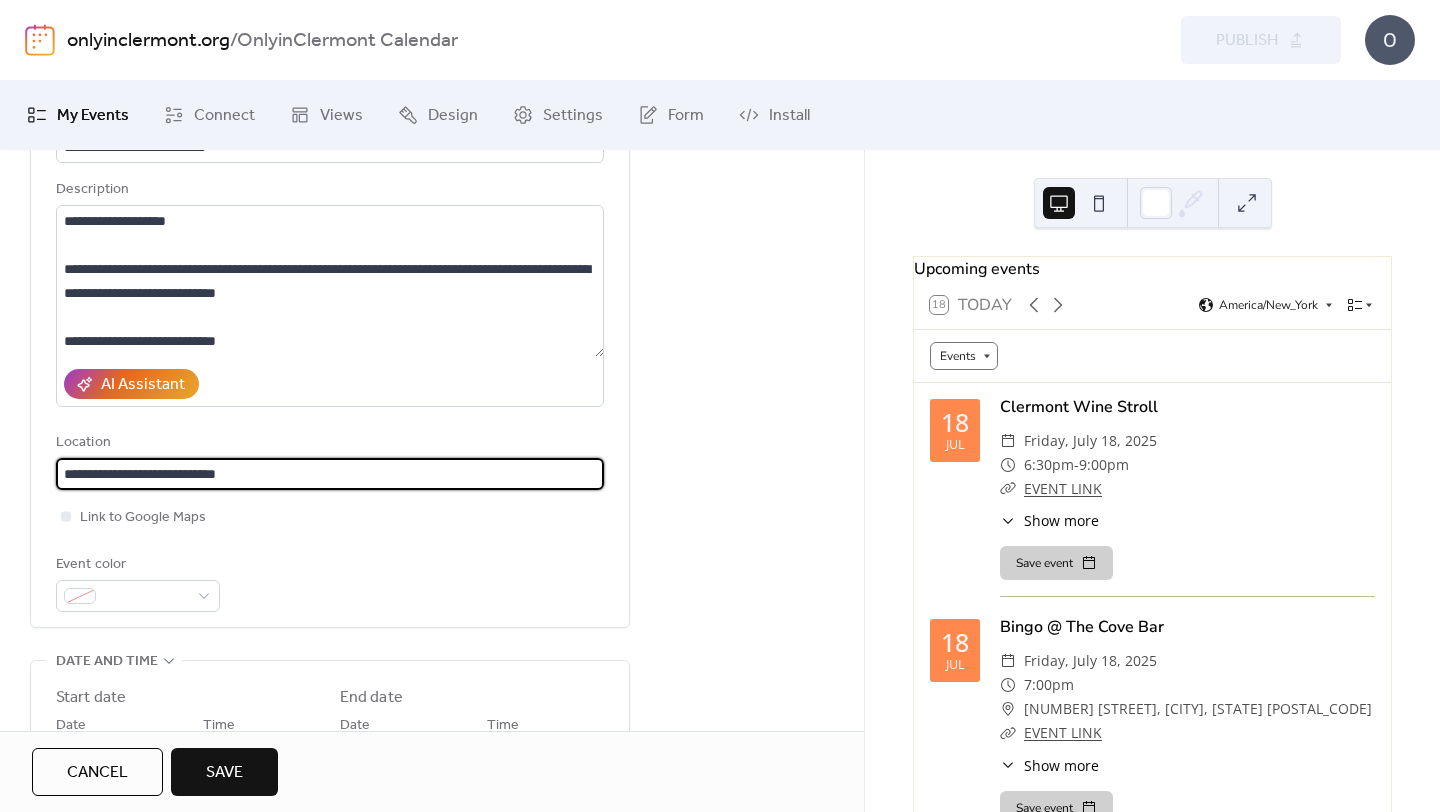 type on "**********" 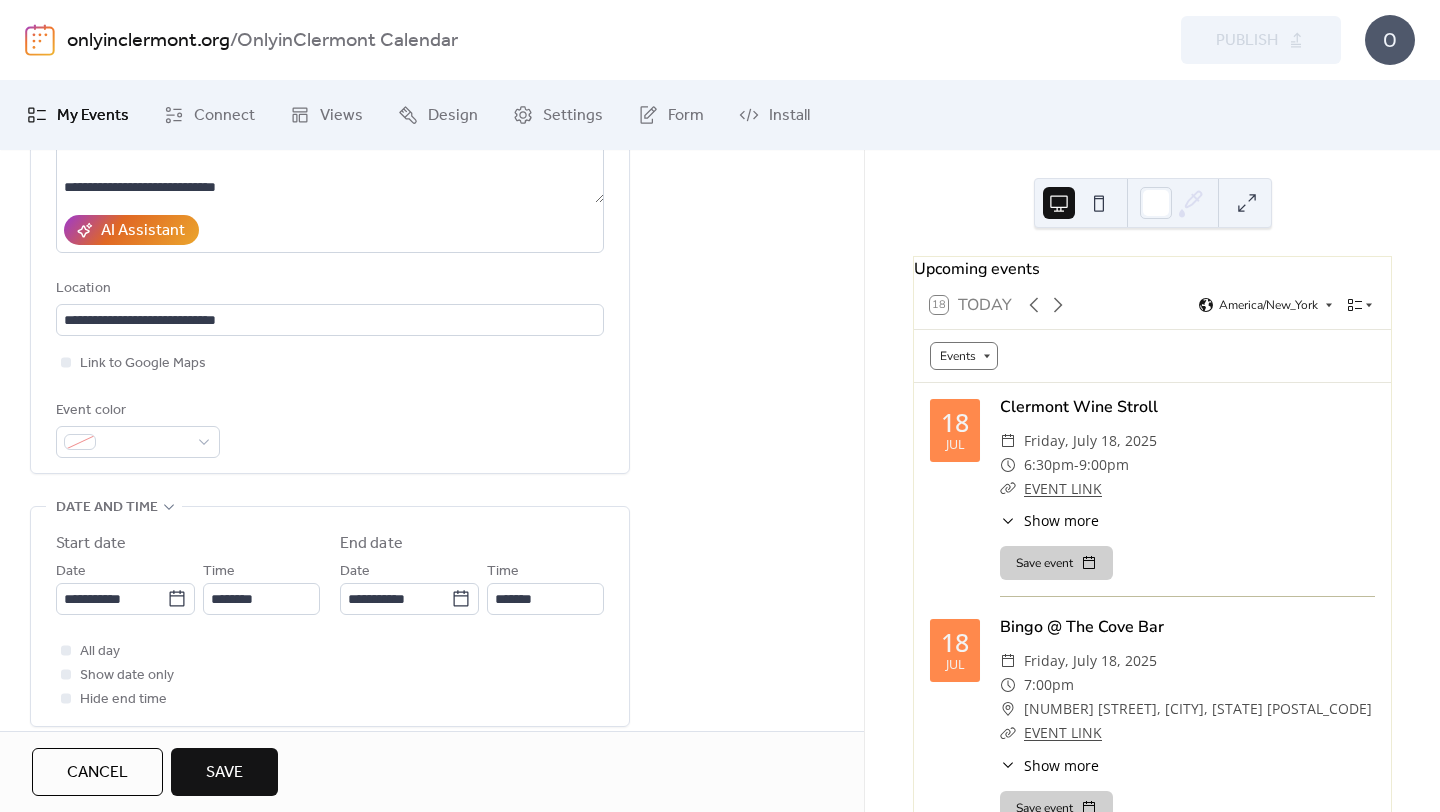 scroll, scrollTop: 383, scrollLeft: 0, axis: vertical 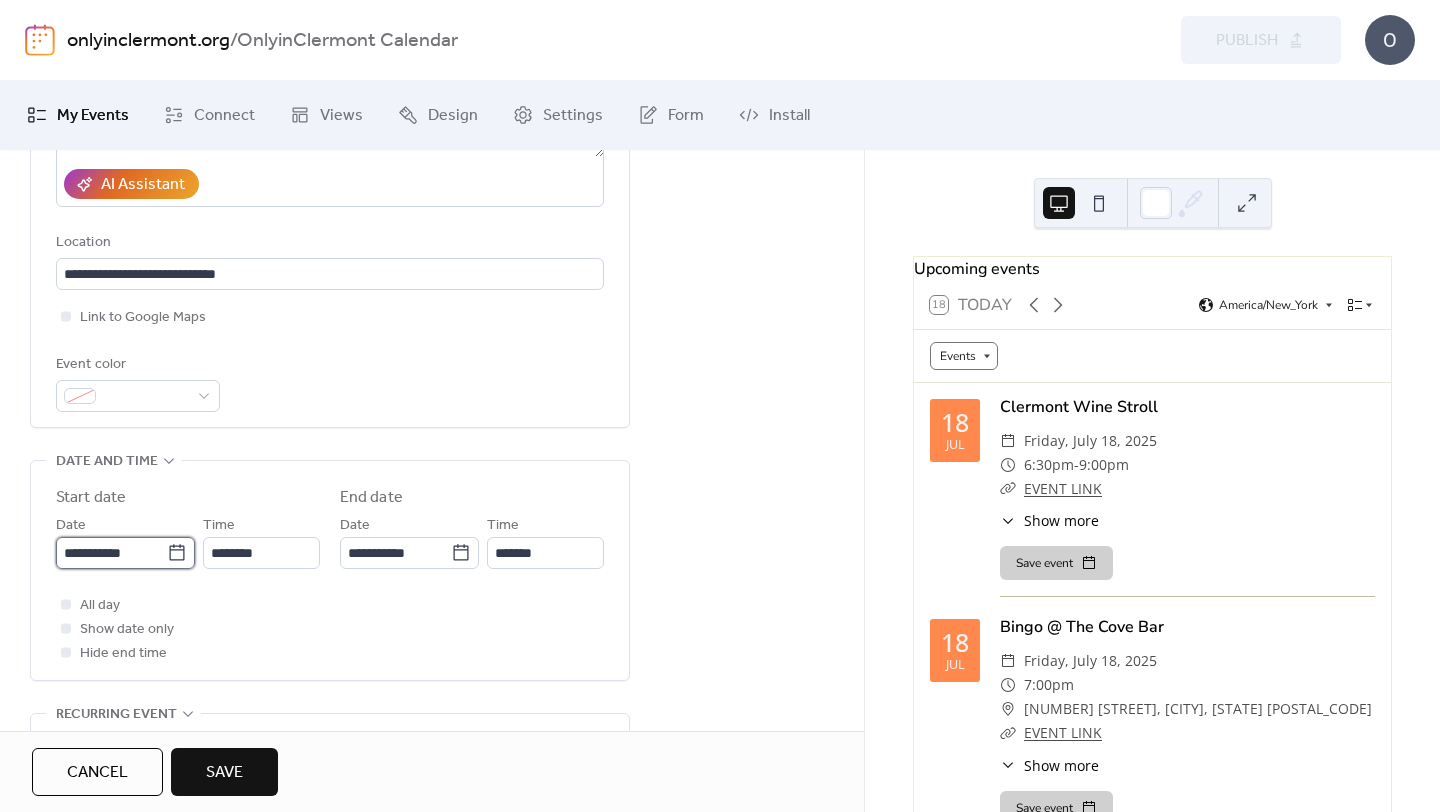 click on "**********" at bounding box center (111, 553) 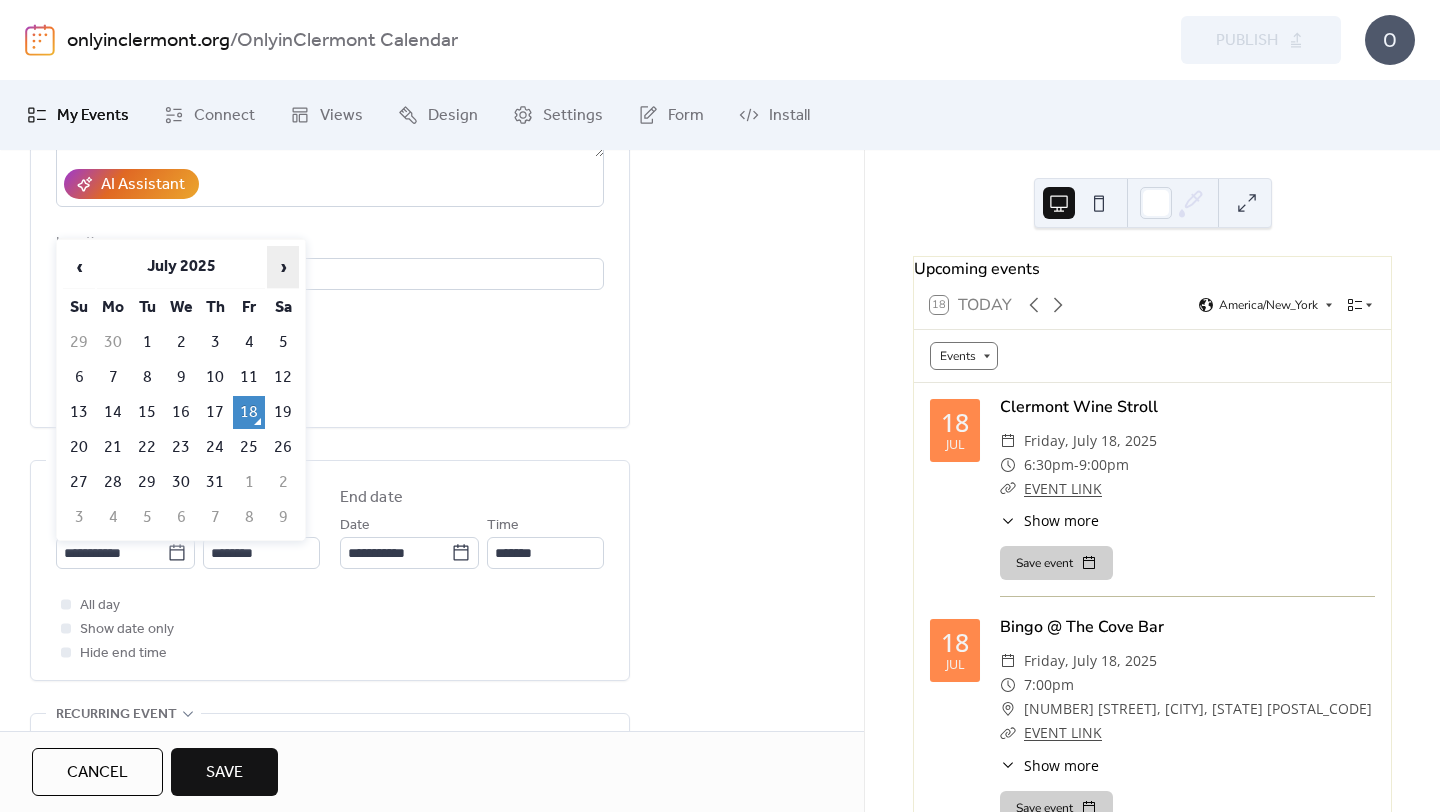 click on "›" at bounding box center (283, 267) 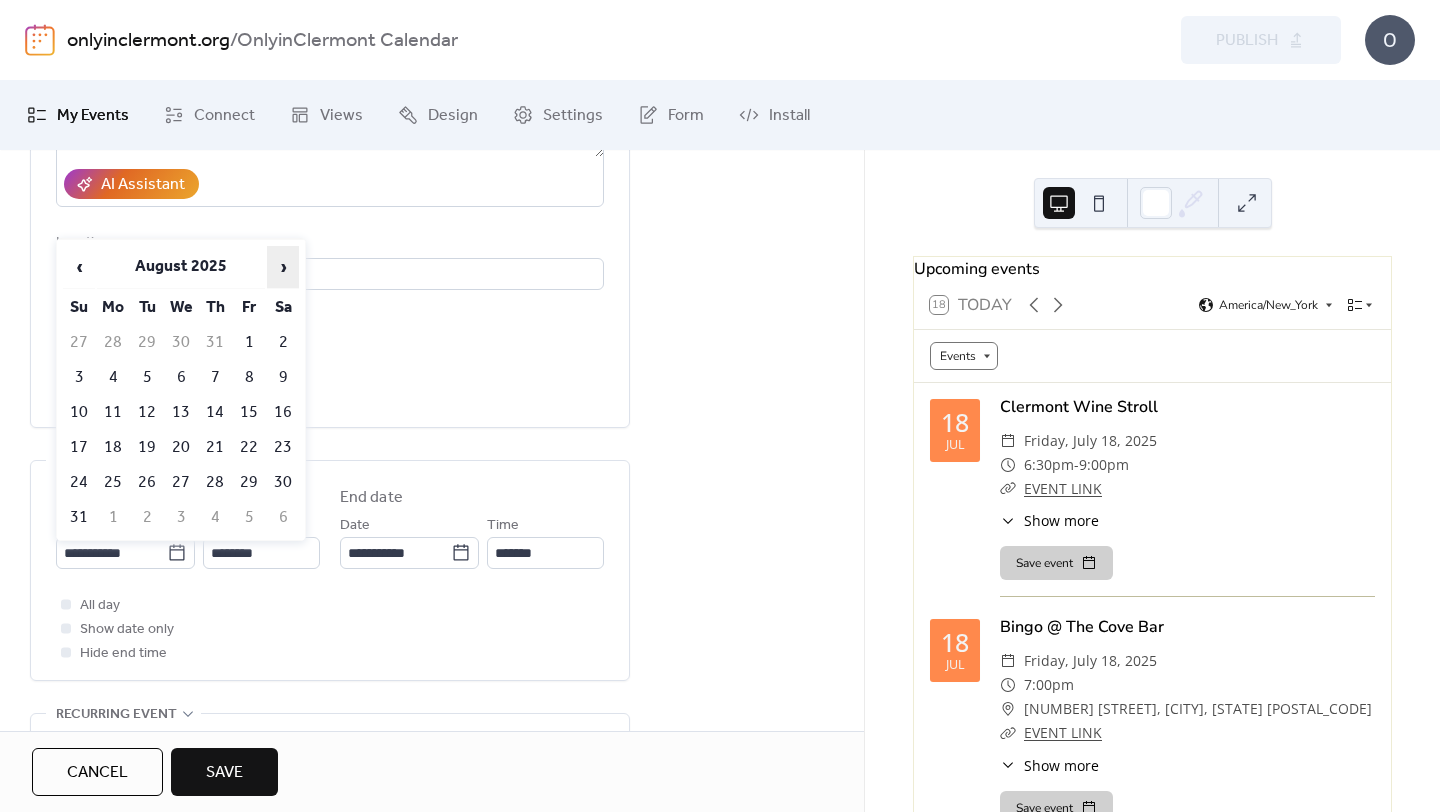 click on "›" at bounding box center (283, 267) 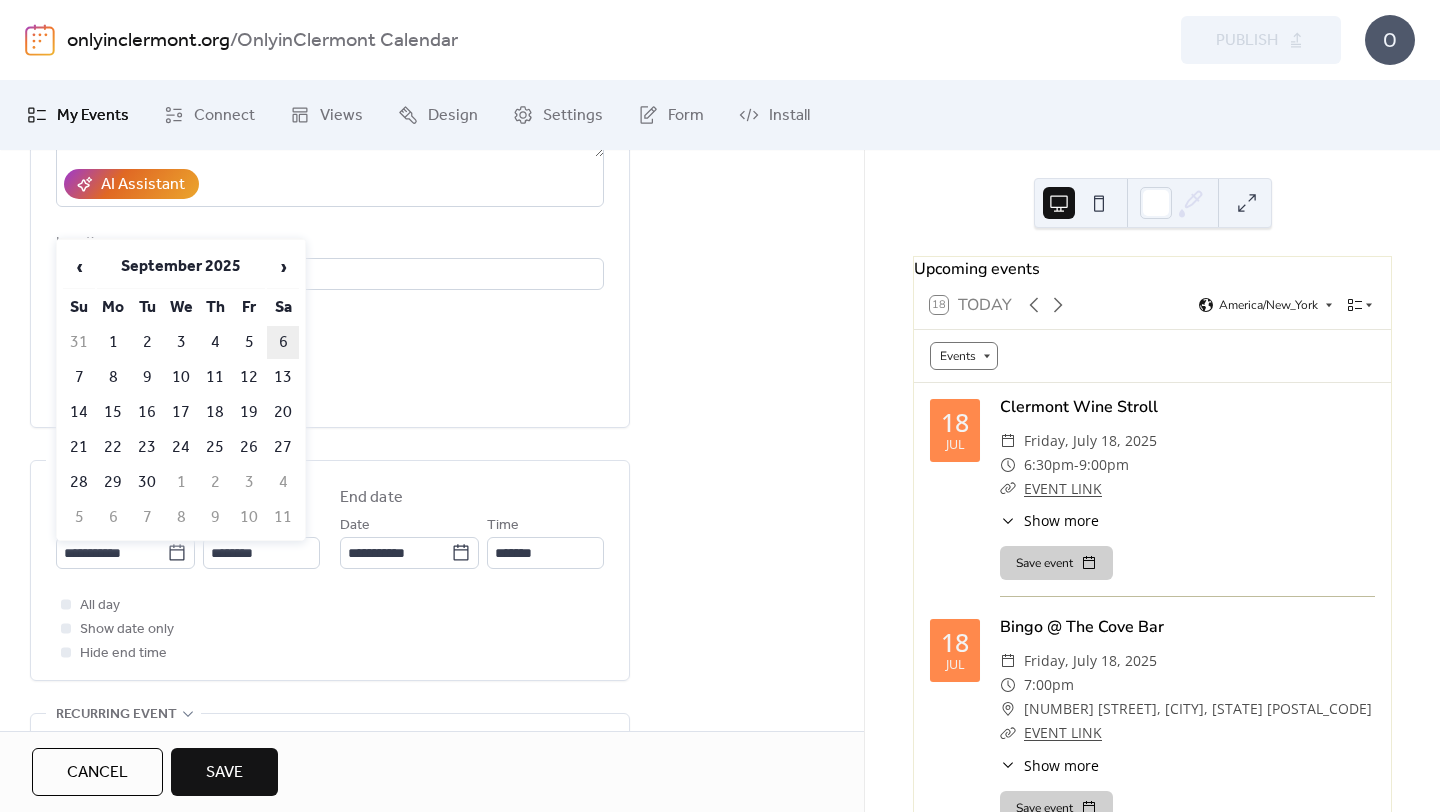 click on "6" at bounding box center [283, 342] 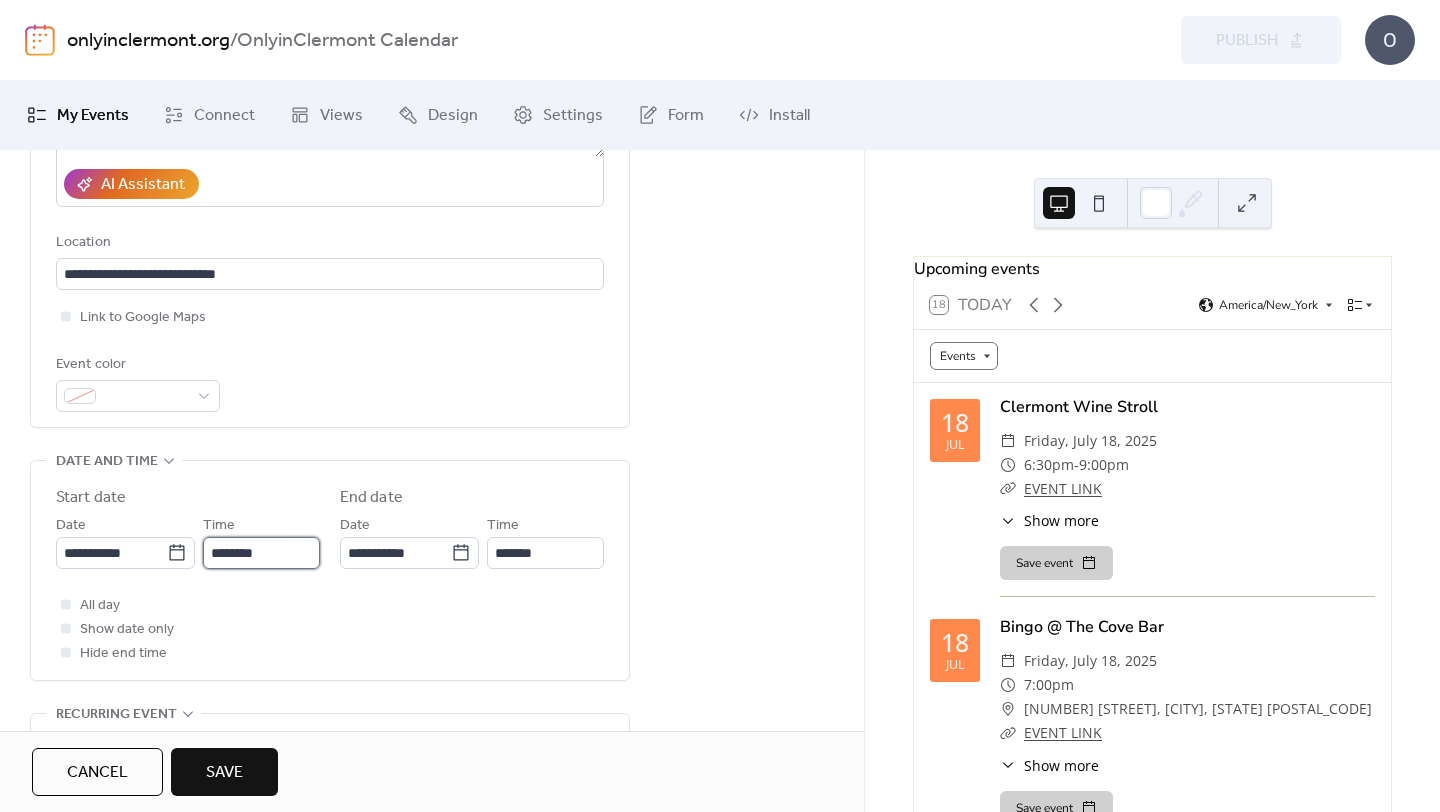 click on "********" at bounding box center [261, 553] 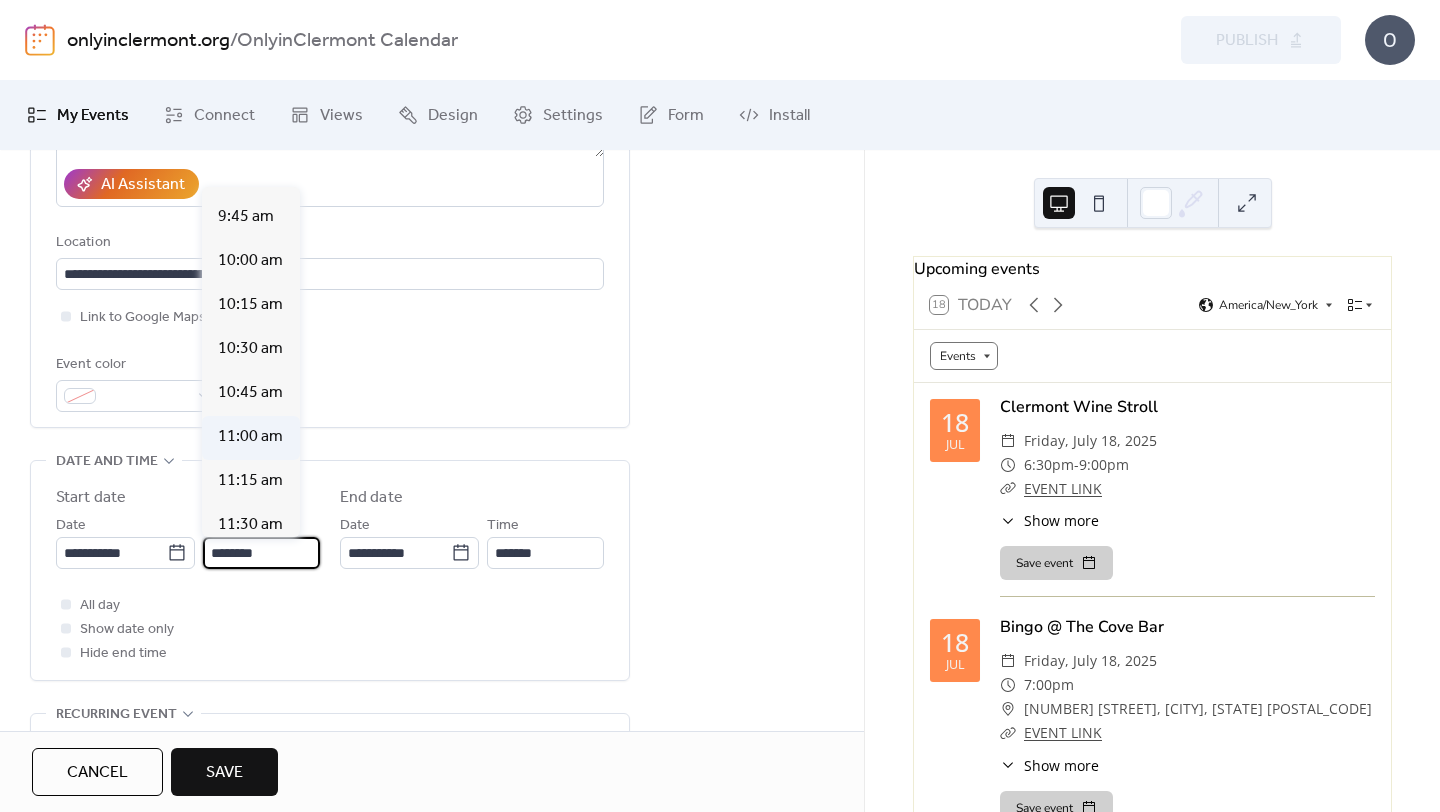 scroll, scrollTop: 1704, scrollLeft: 0, axis: vertical 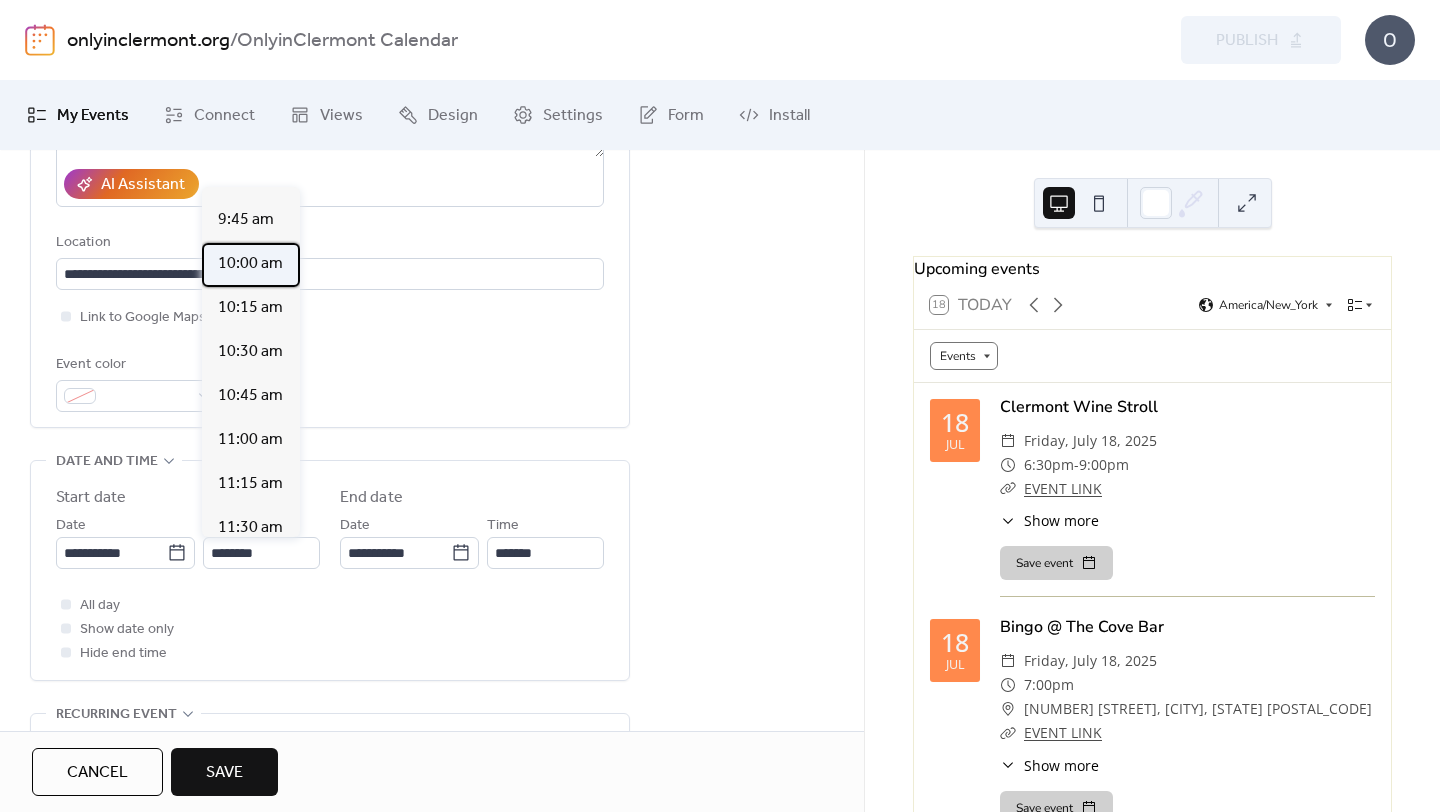 click on "10:00 am" at bounding box center (250, 264) 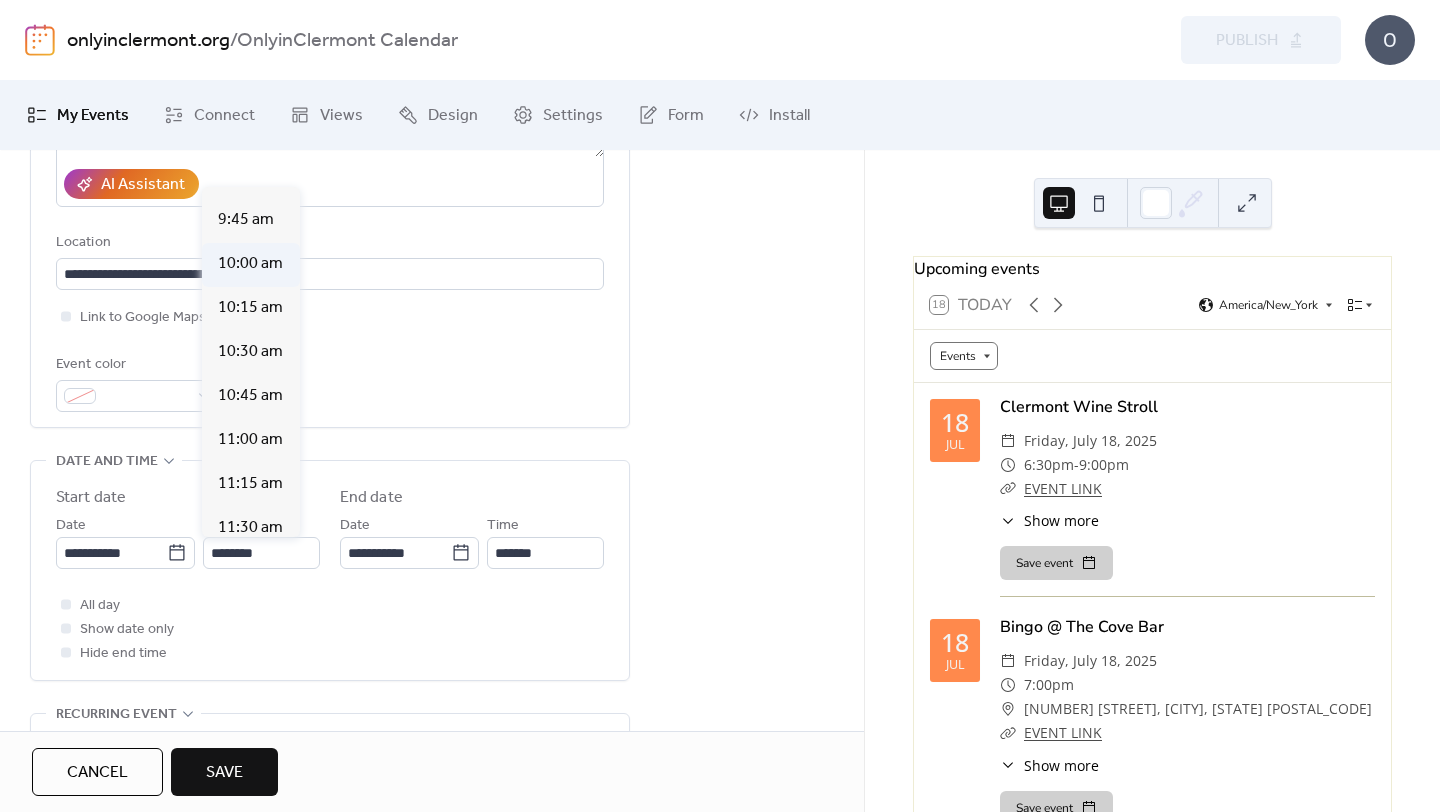 type on "********" 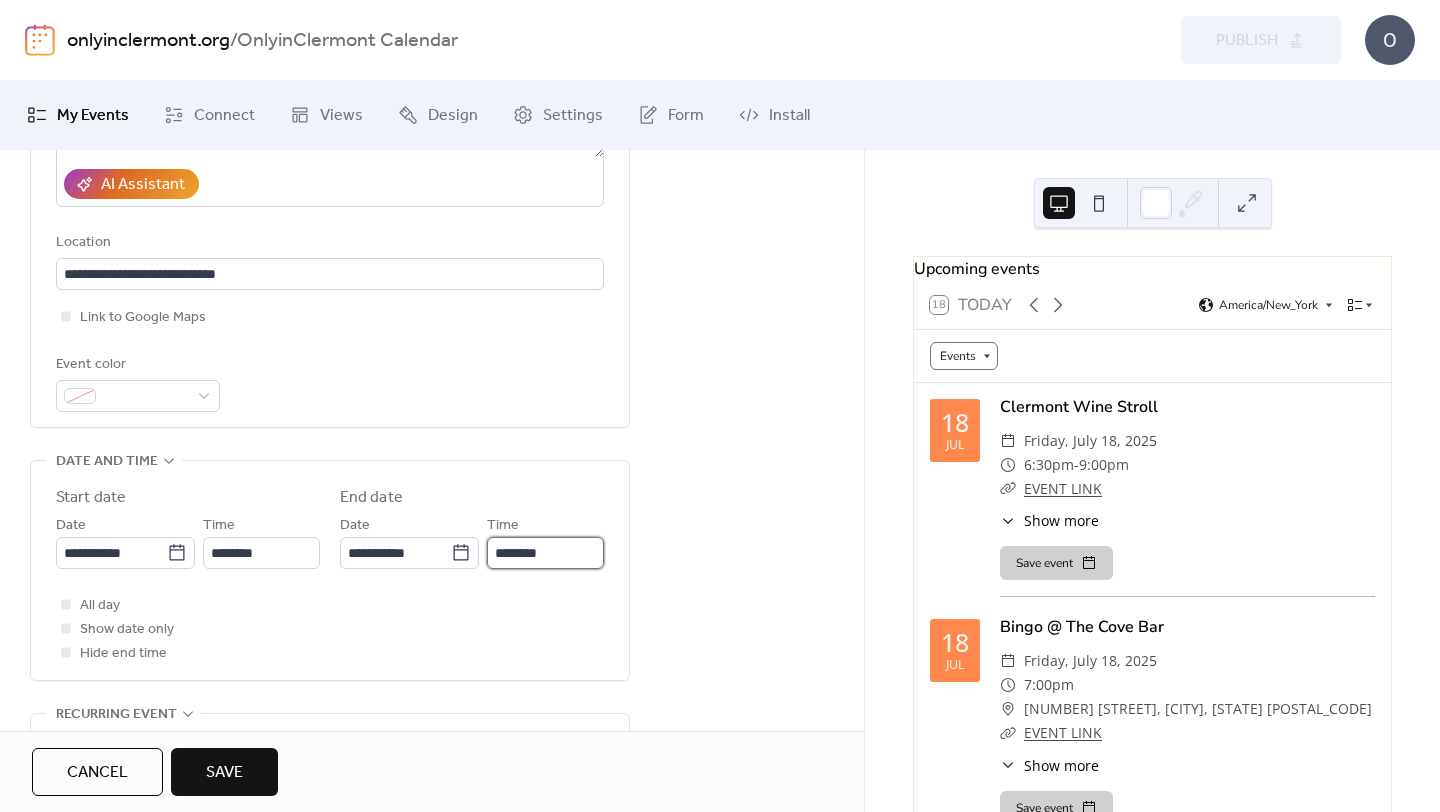 click on "********" at bounding box center [545, 553] 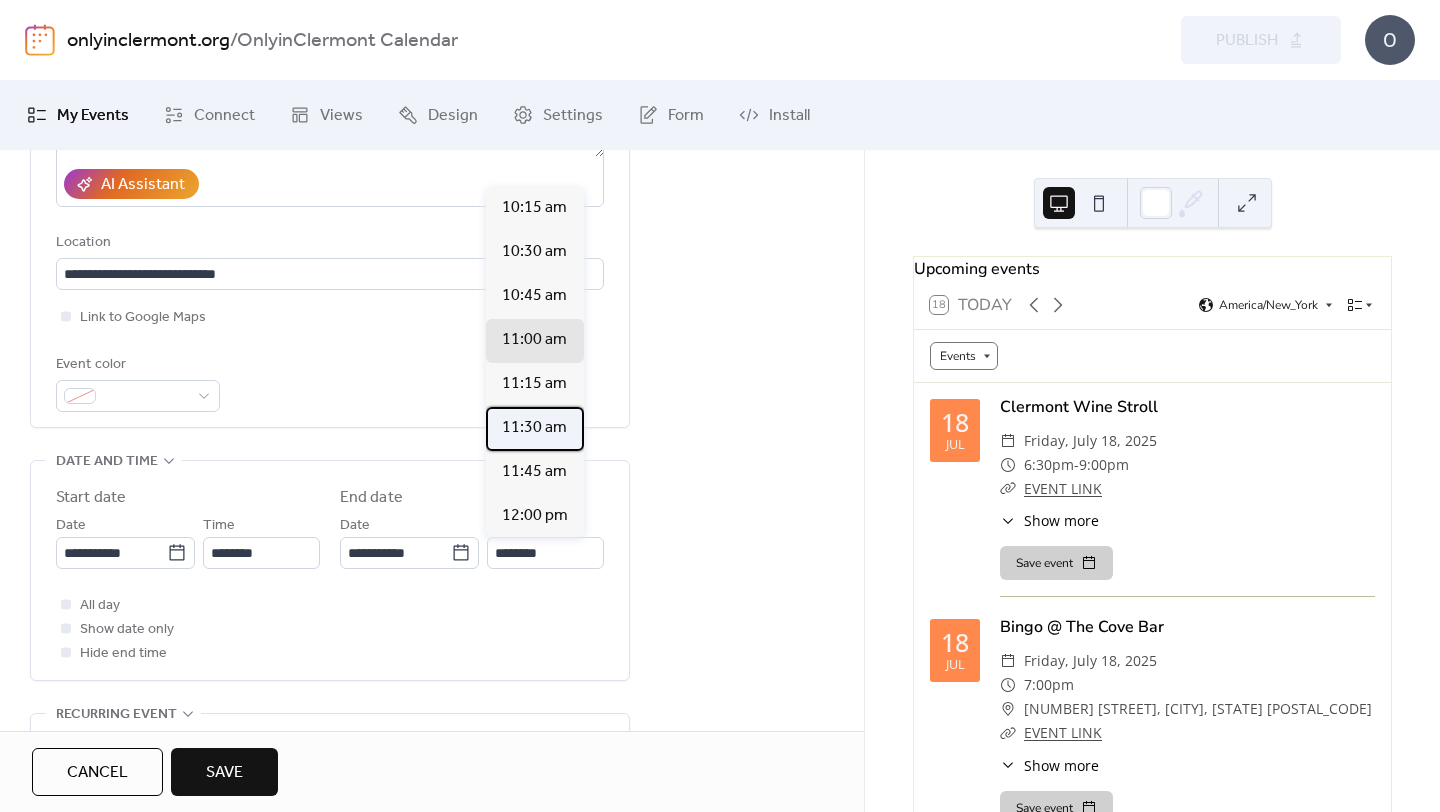 click on "11:30 am" at bounding box center [534, 428] 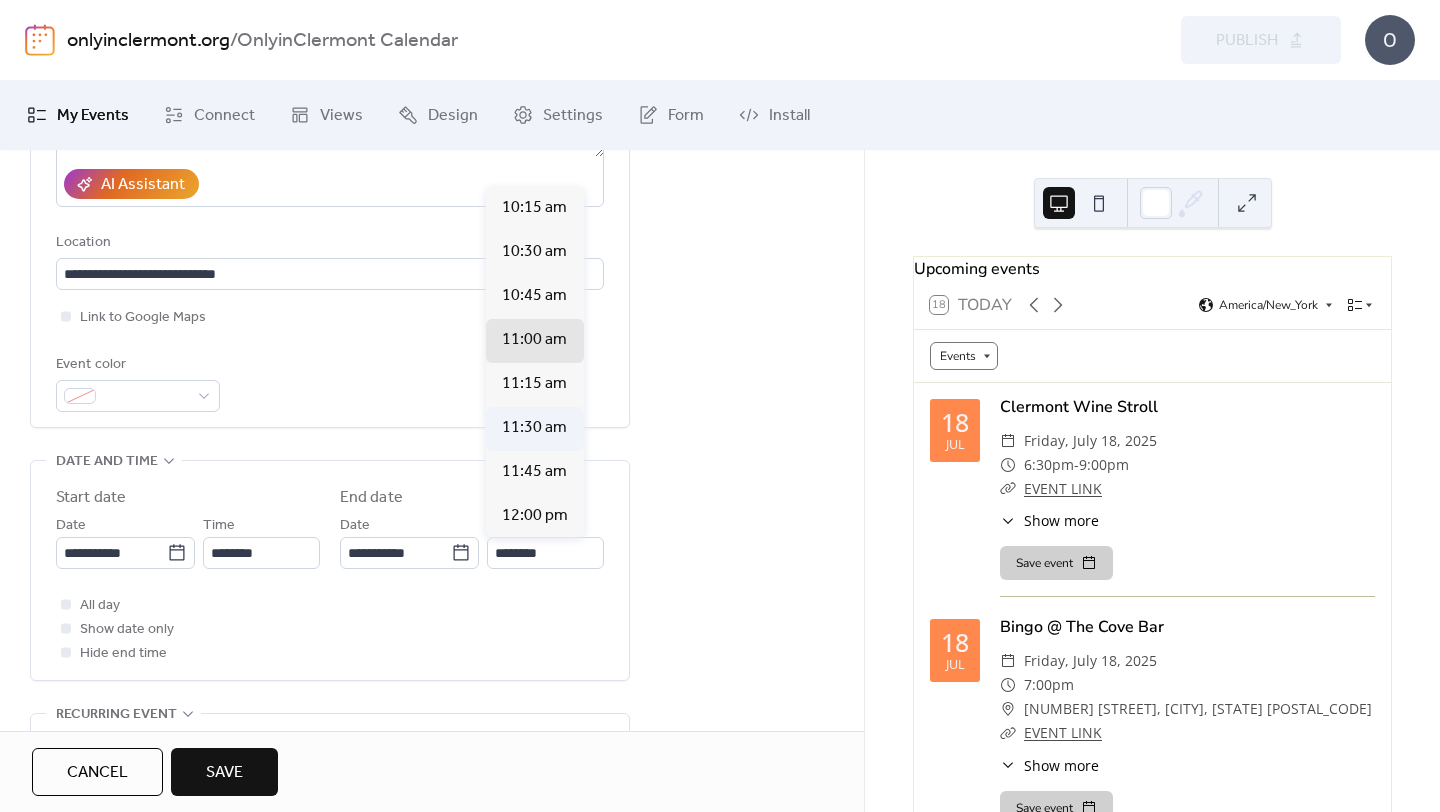 type on "********" 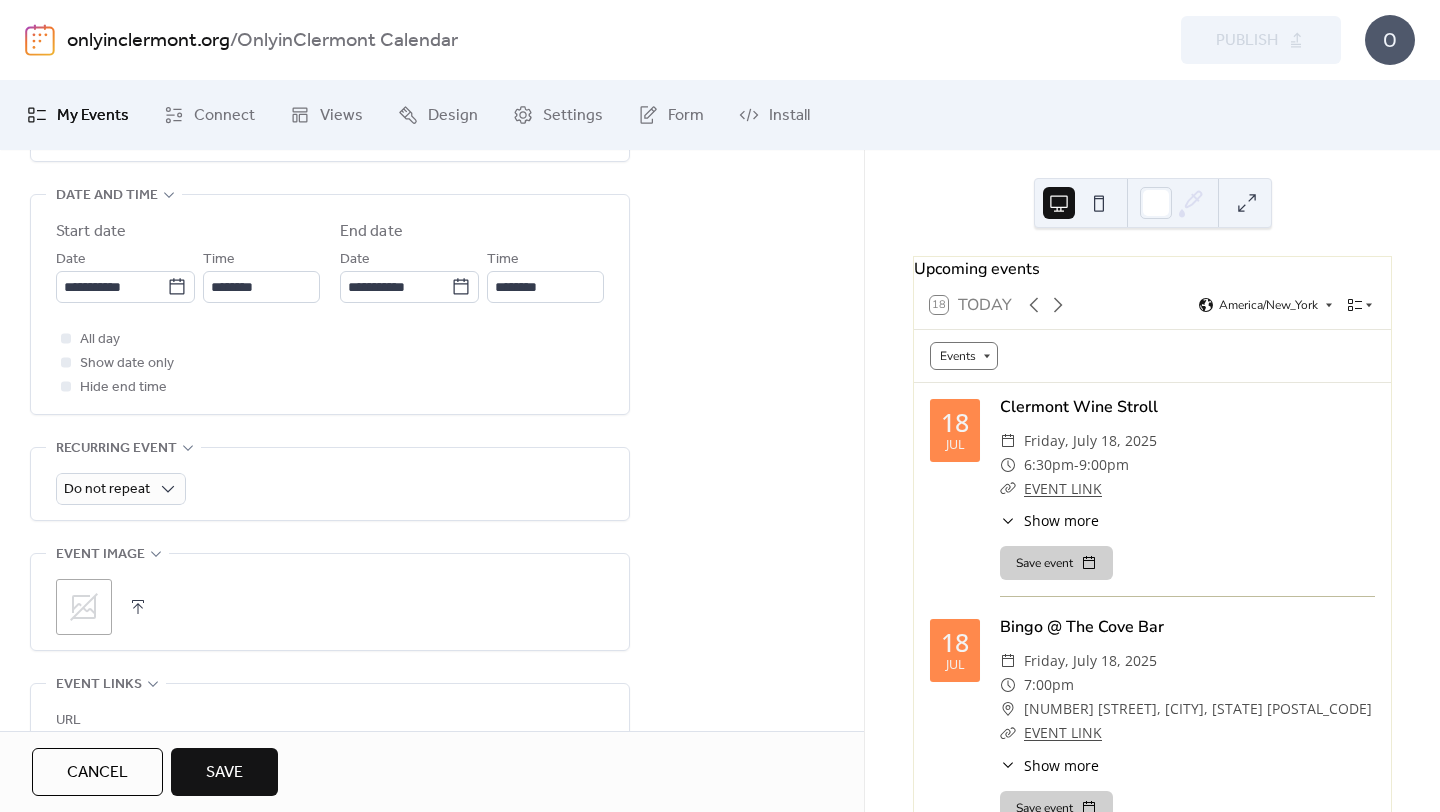 scroll, scrollTop: 664, scrollLeft: 0, axis: vertical 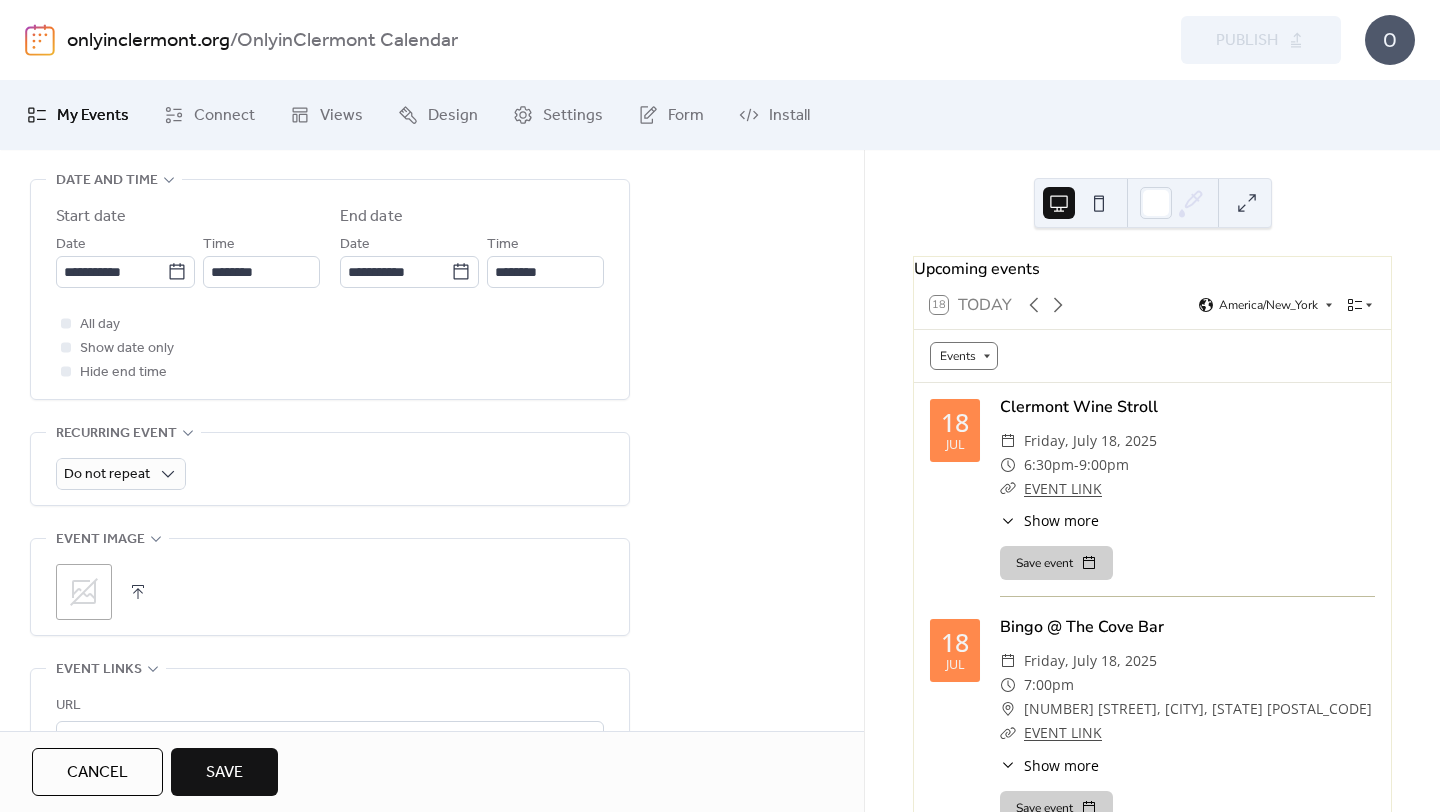 click on "**********" at bounding box center [432, 324] 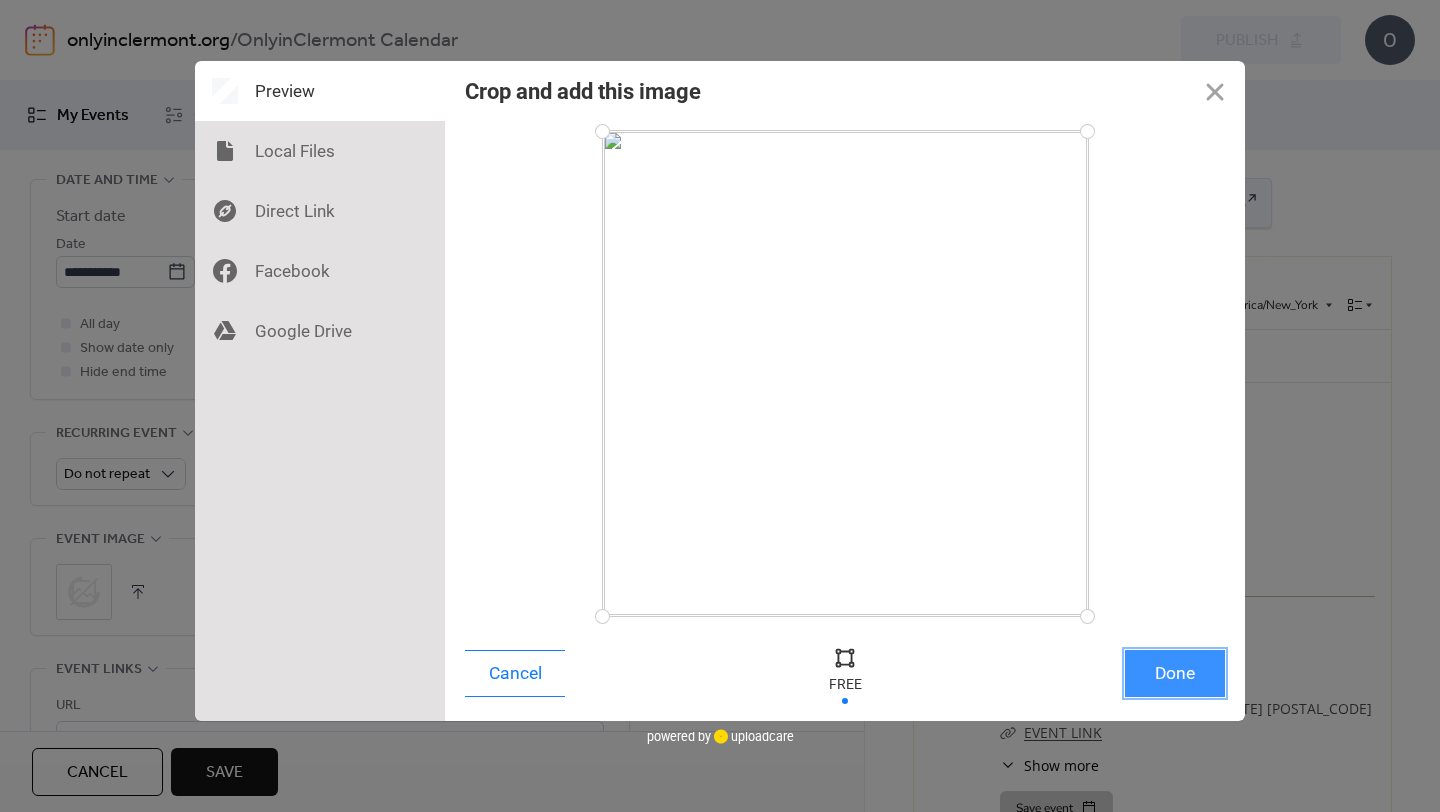 click on "Done" at bounding box center [1175, 673] 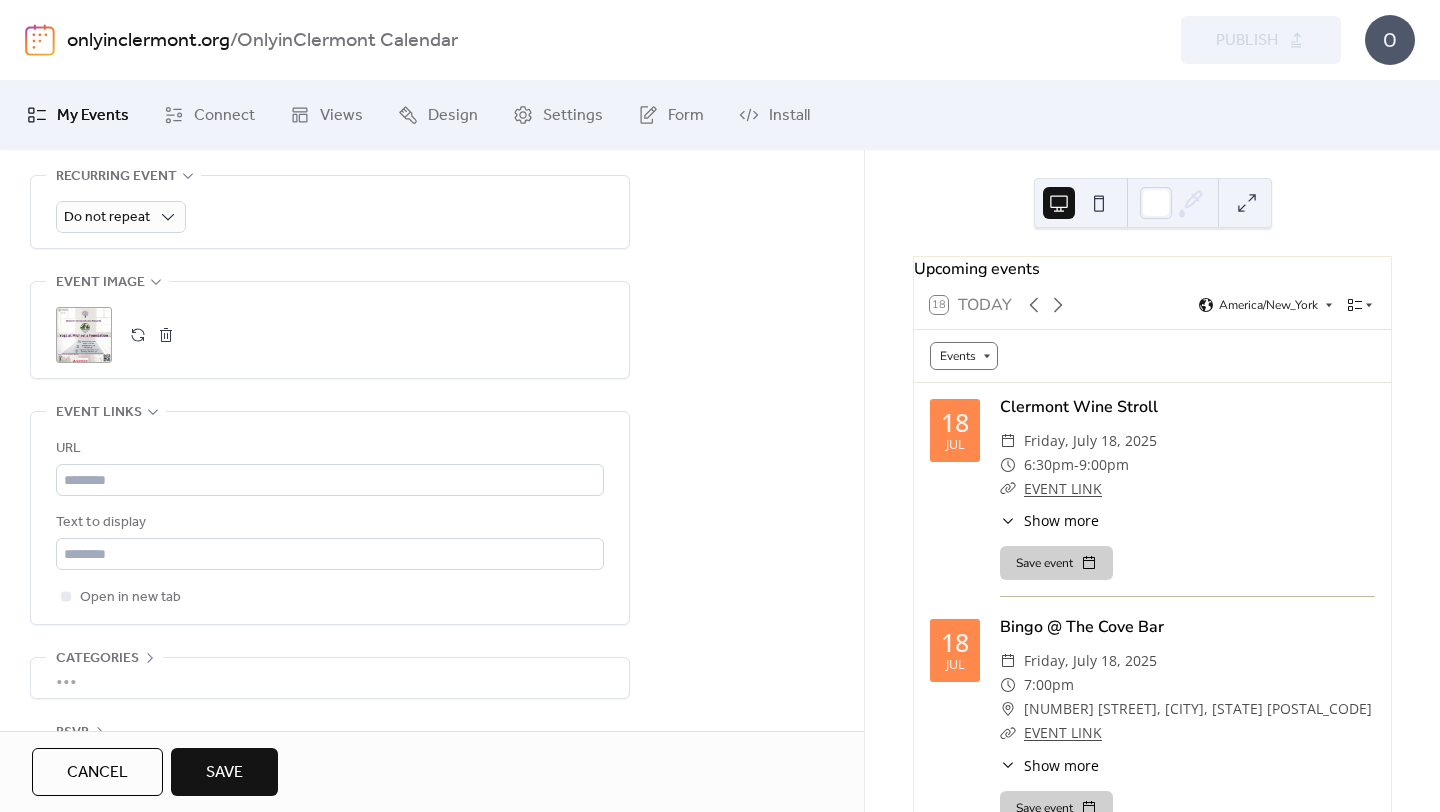scroll, scrollTop: 929, scrollLeft: 0, axis: vertical 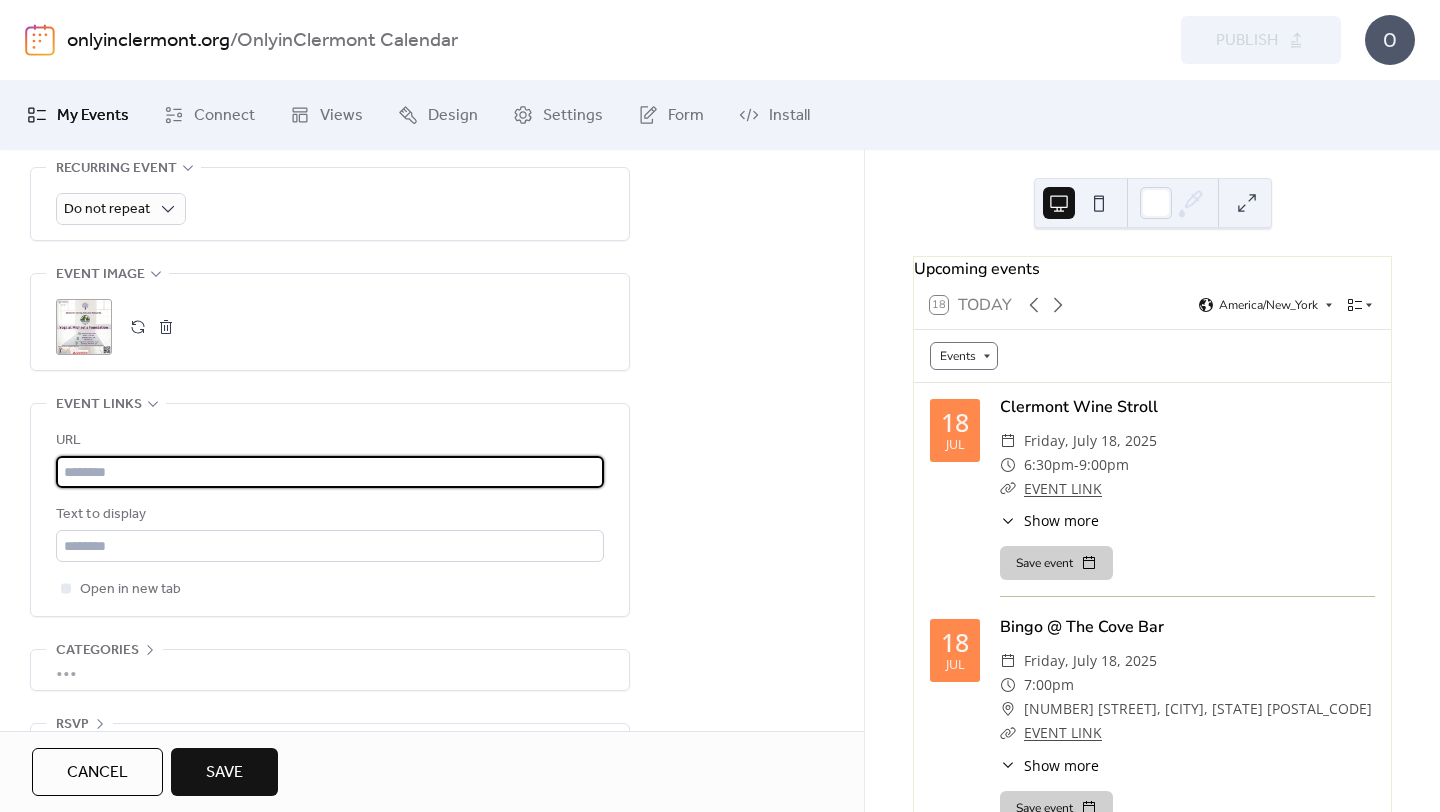 click at bounding box center (330, 472) 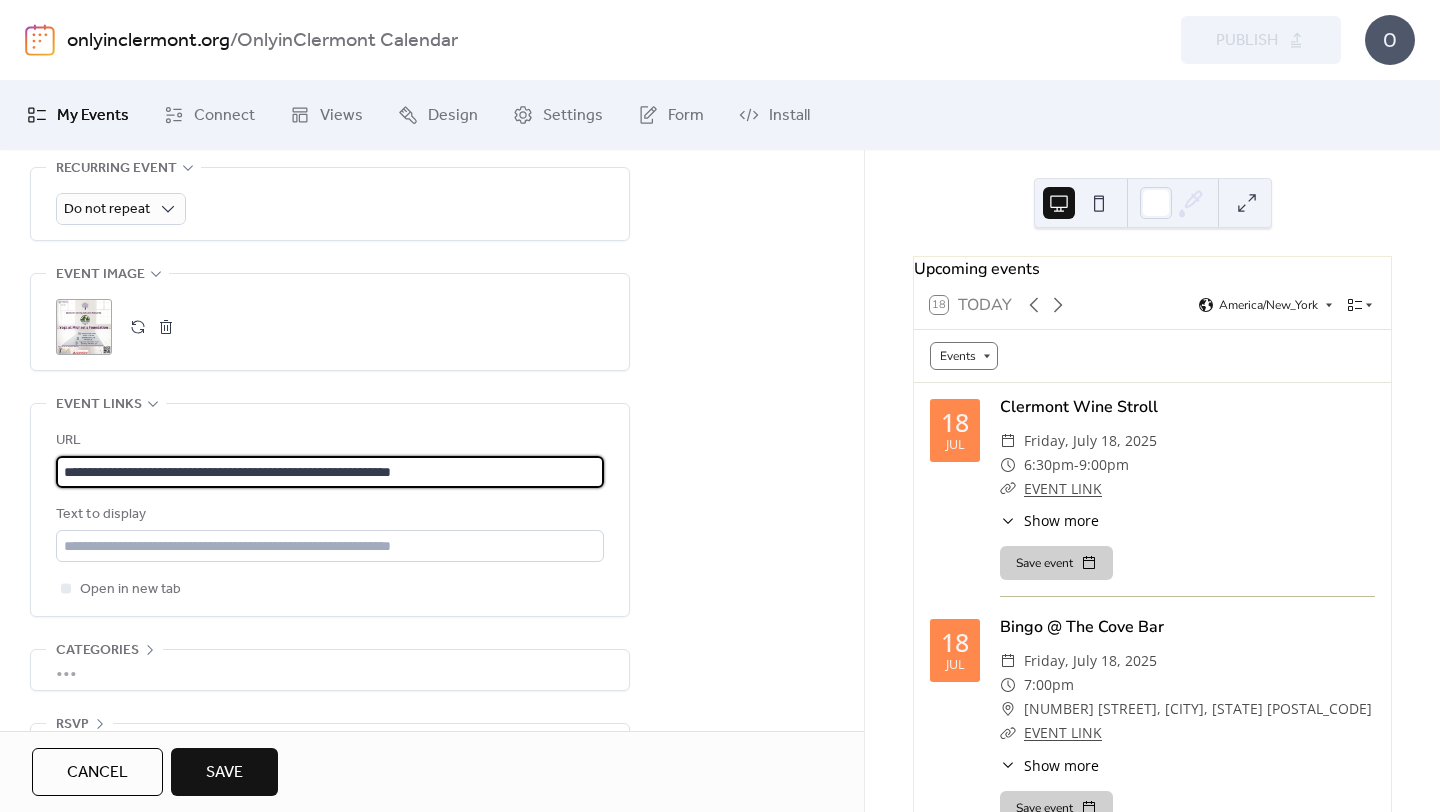 type on "**********" 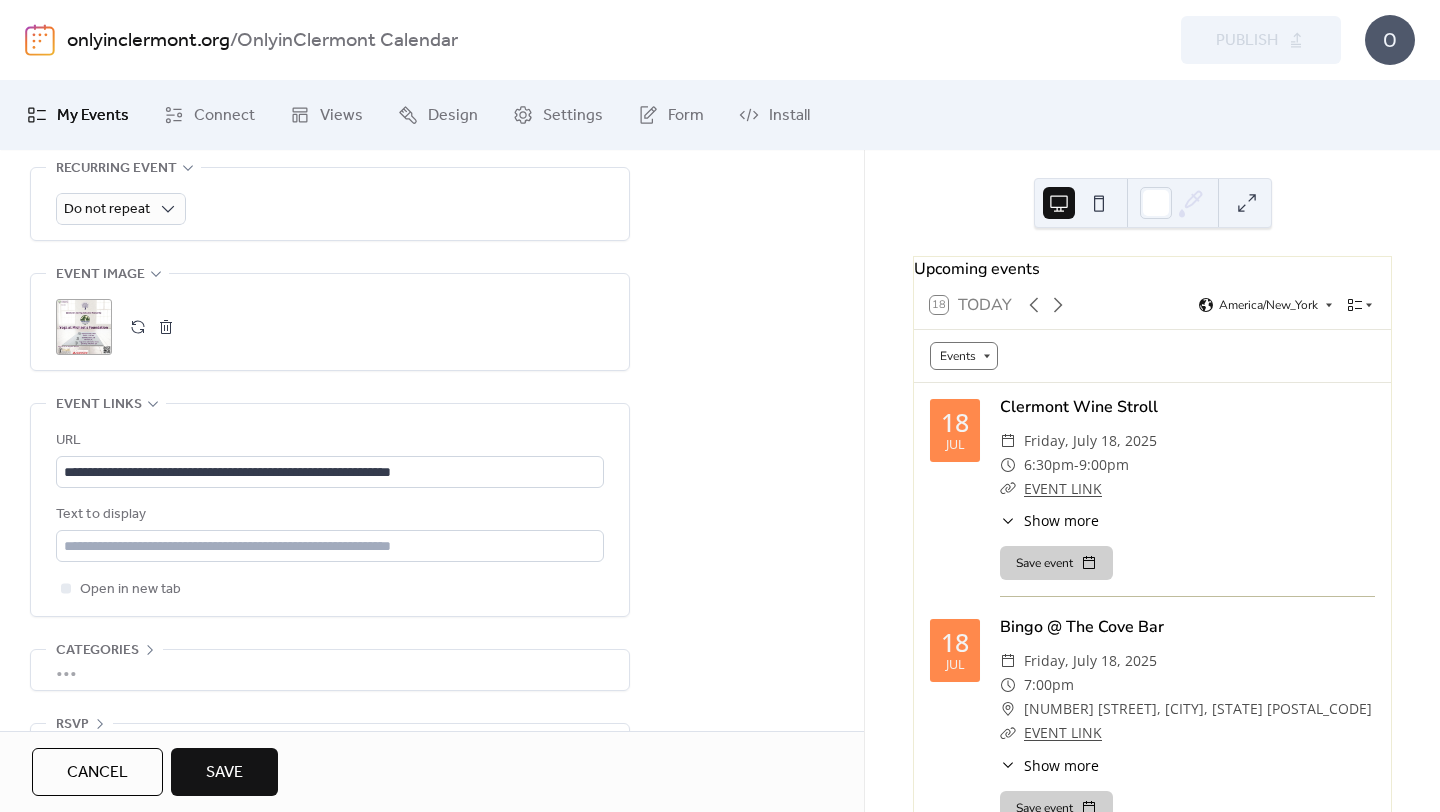 click on "**********" at bounding box center (432, 59) 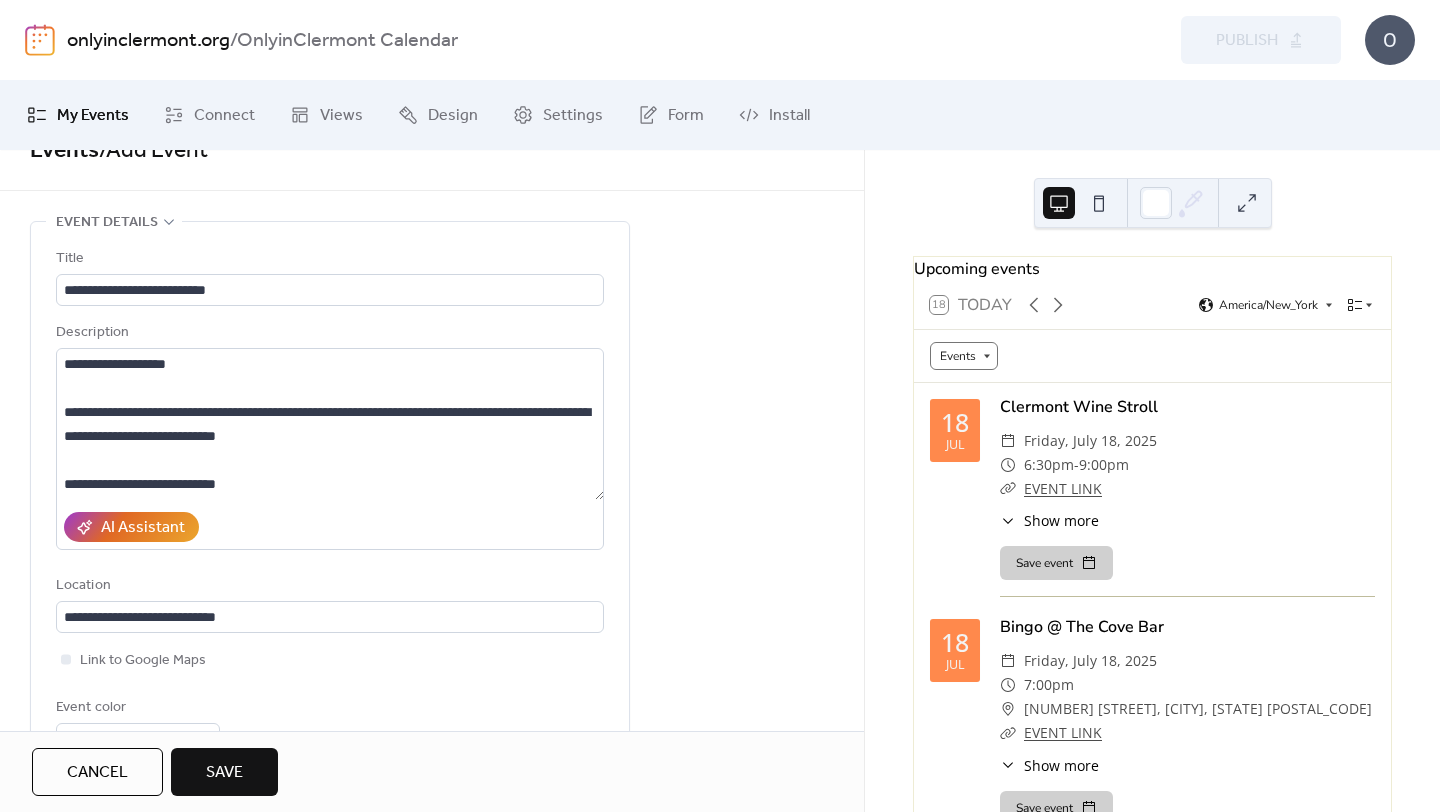 scroll, scrollTop: 50, scrollLeft: 0, axis: vertical 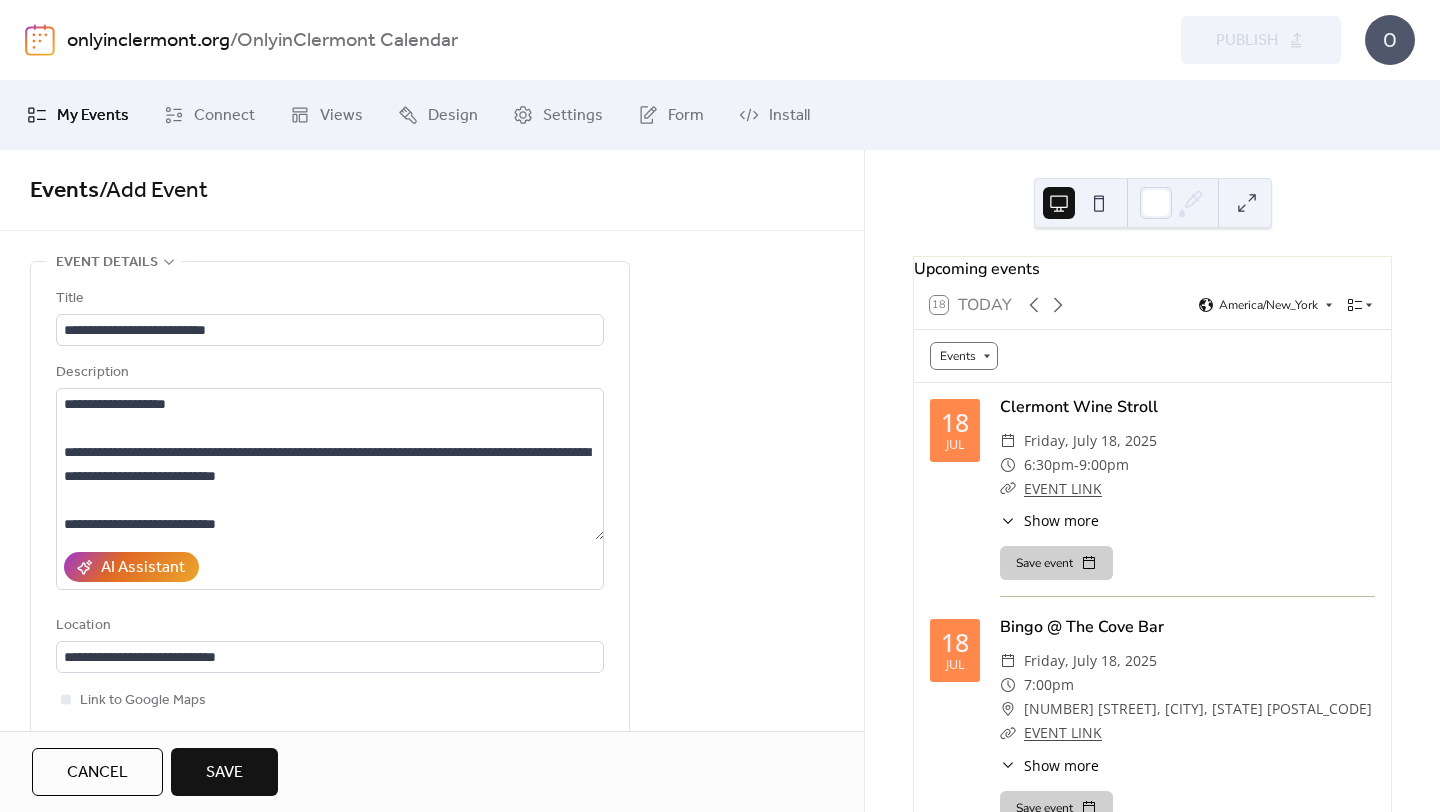 click on "Save" at bounding box center [224, 773] 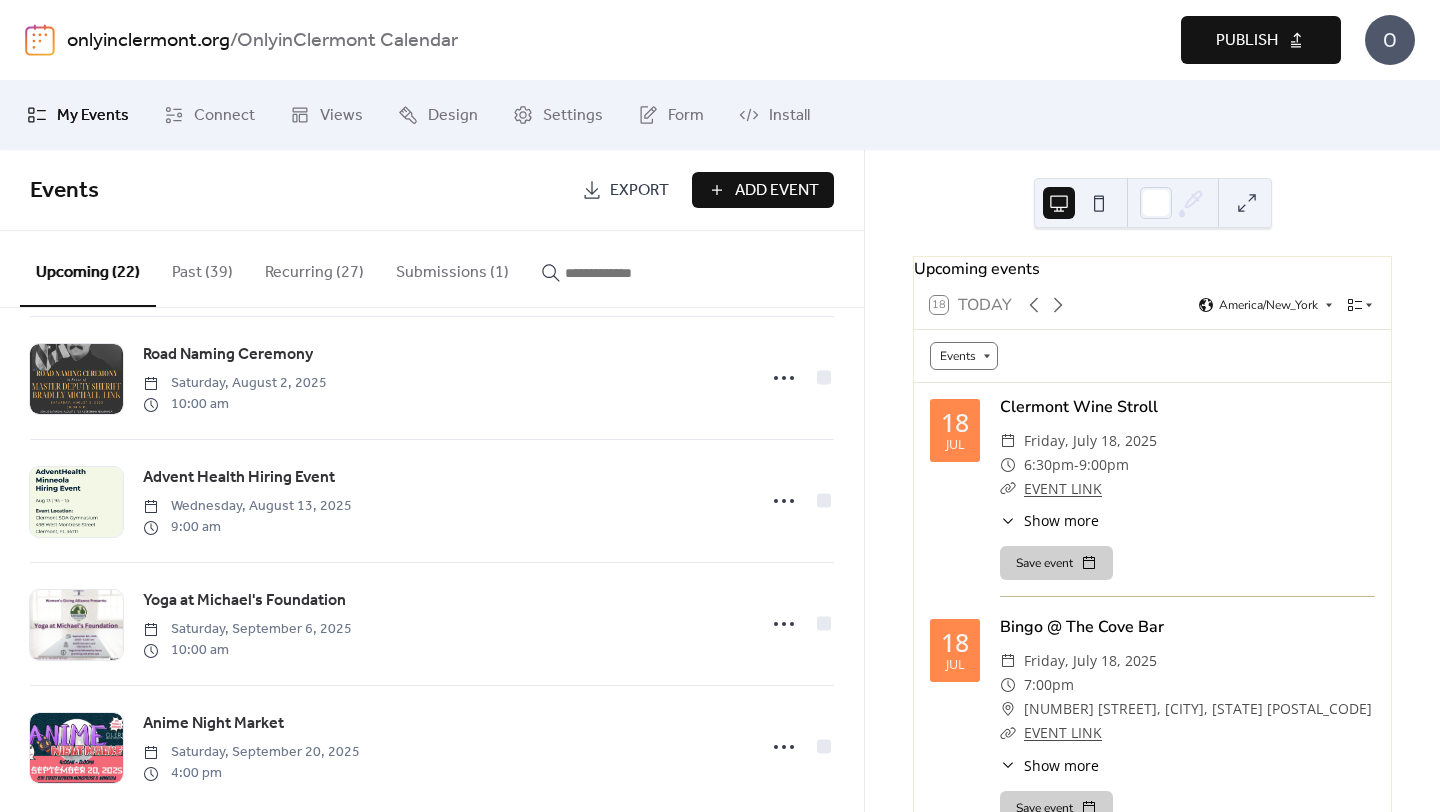 scroll, scrollTop: 2269, scrollLeft: 0, axis: vertical 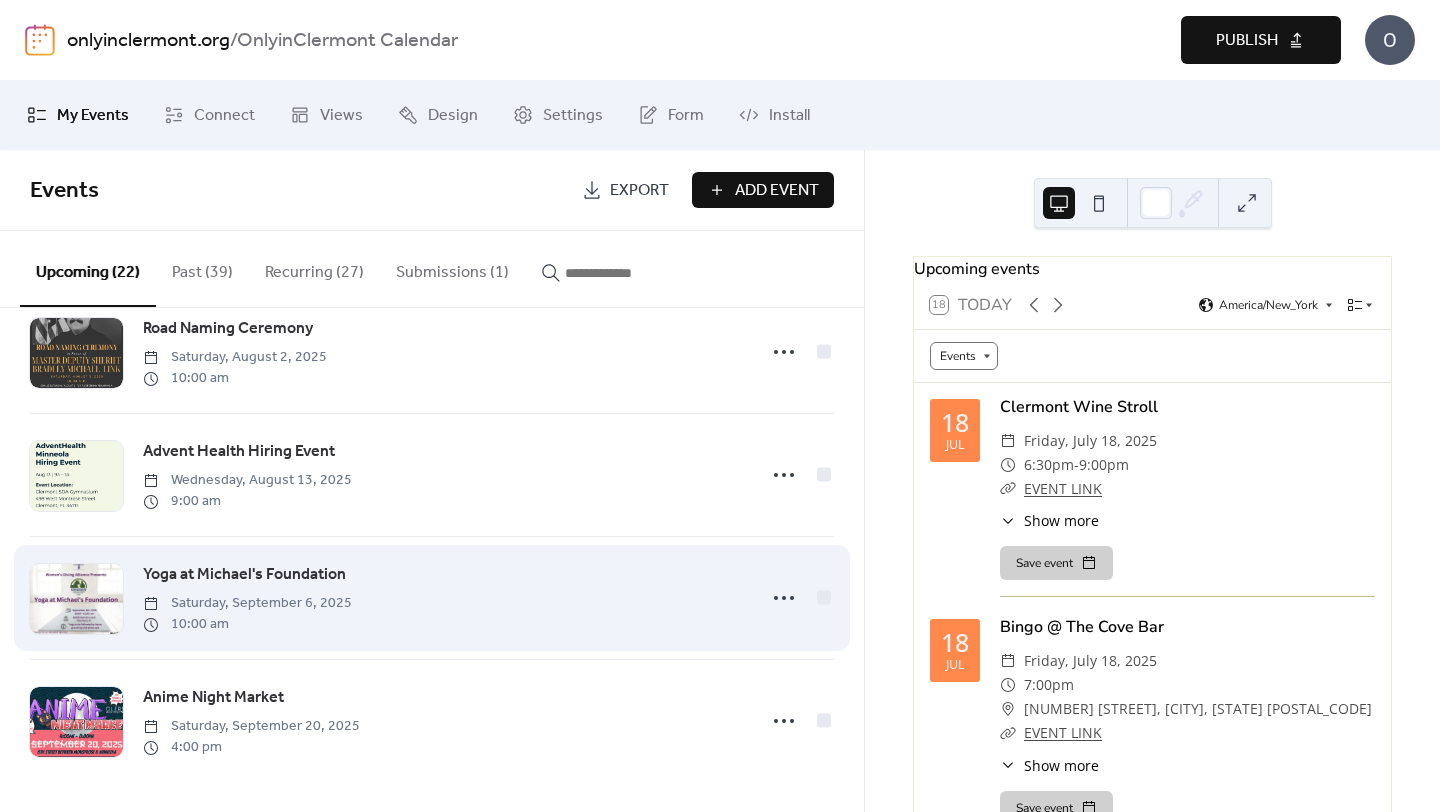 click on "Yoga at Michael's Foundation" at bounding box center [244, 575] 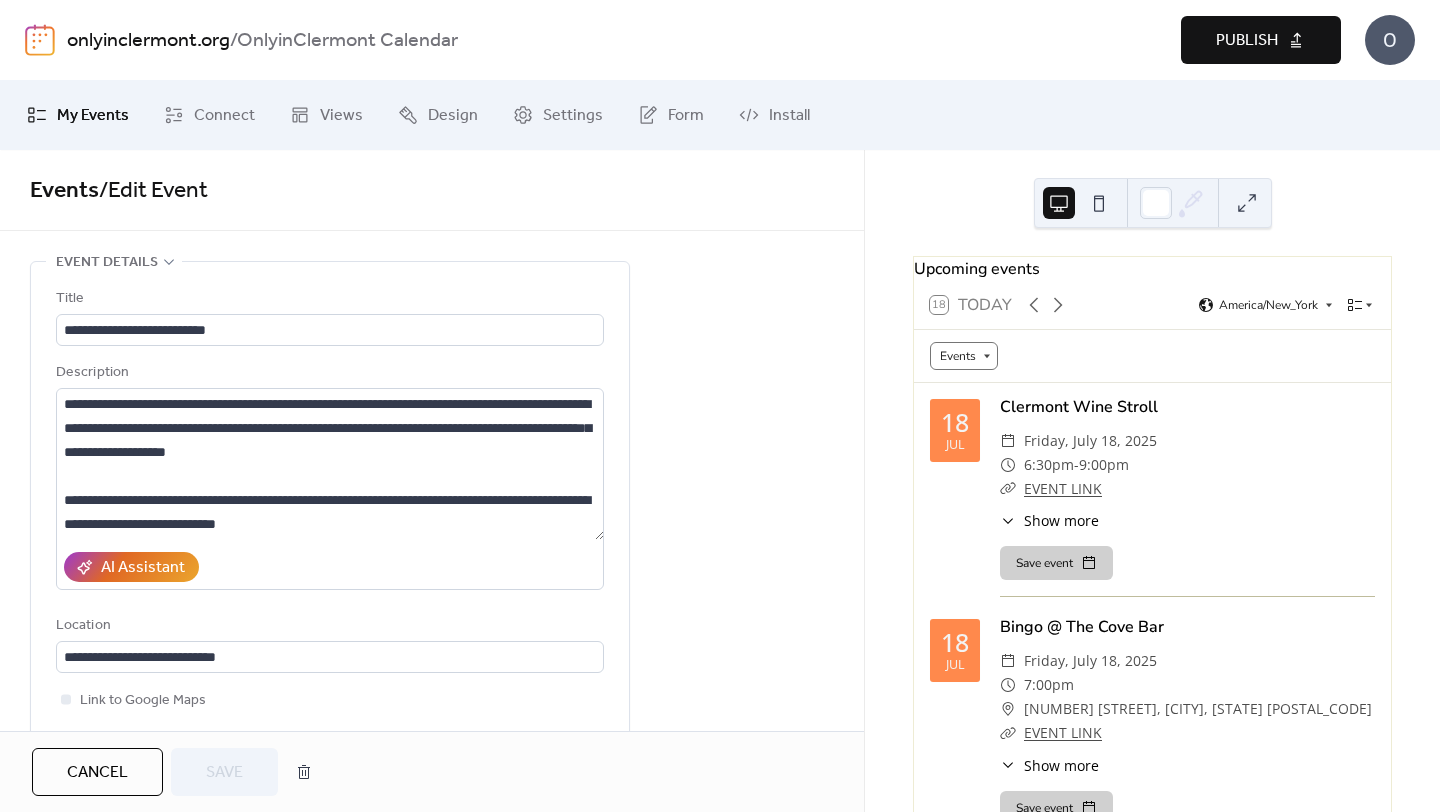click on "Publish" at bounding box center [1261, 40] 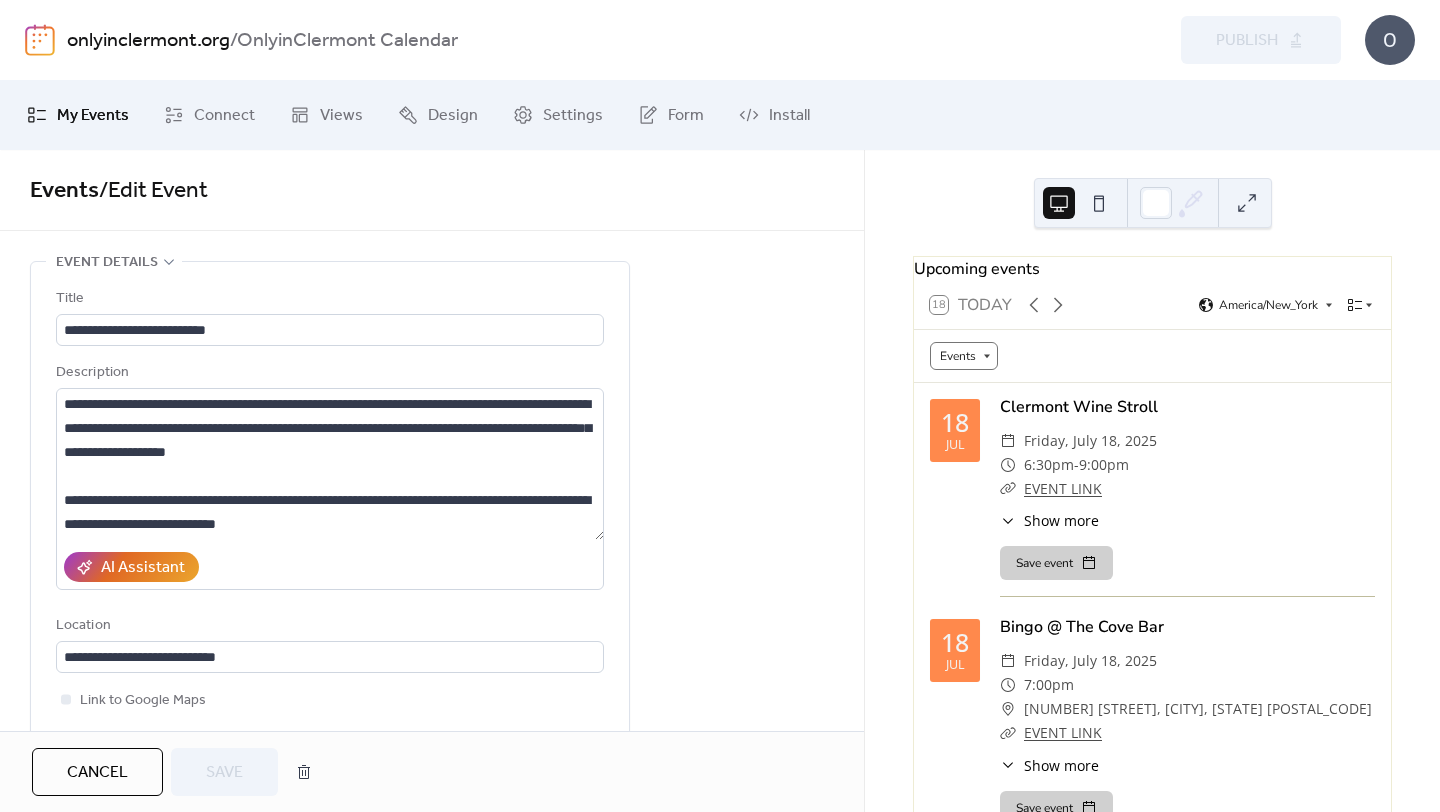 click on "onlyinclermont.org" at bounding box center [148, 41] 